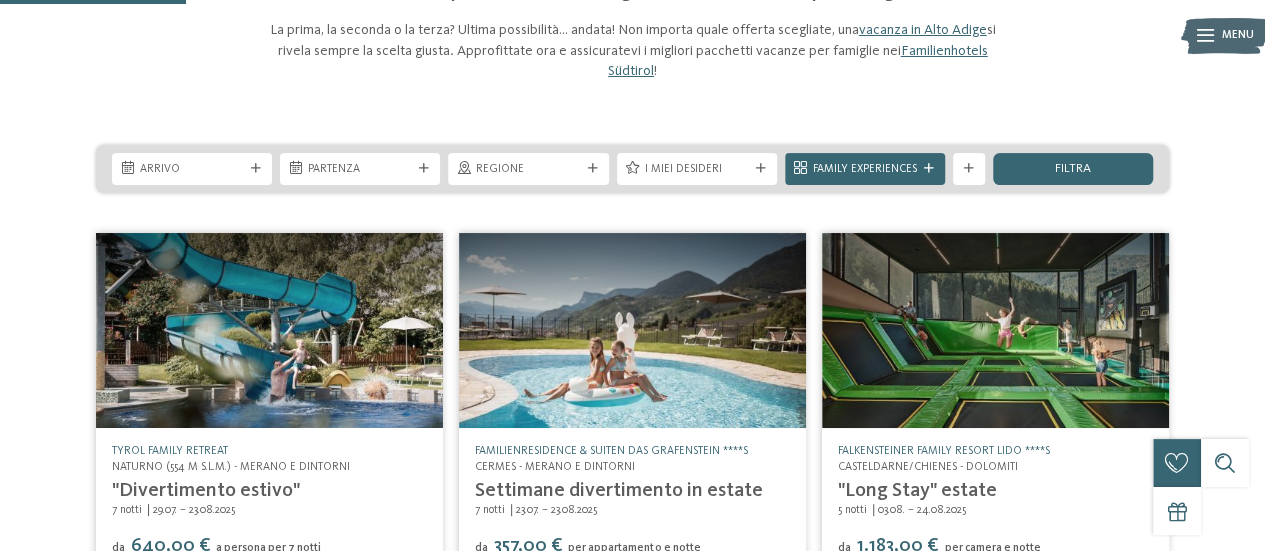 scroll, scrollTop: 233, scrollLeft: 0, axis: vertical 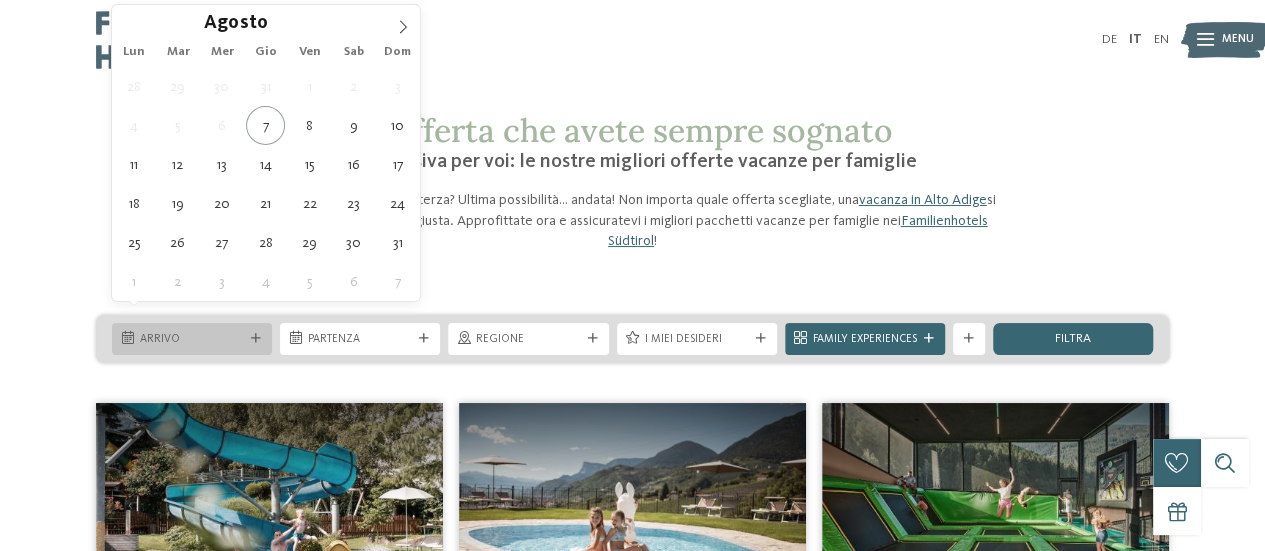 click on "Arrivo" at bounding box center (192, 339) 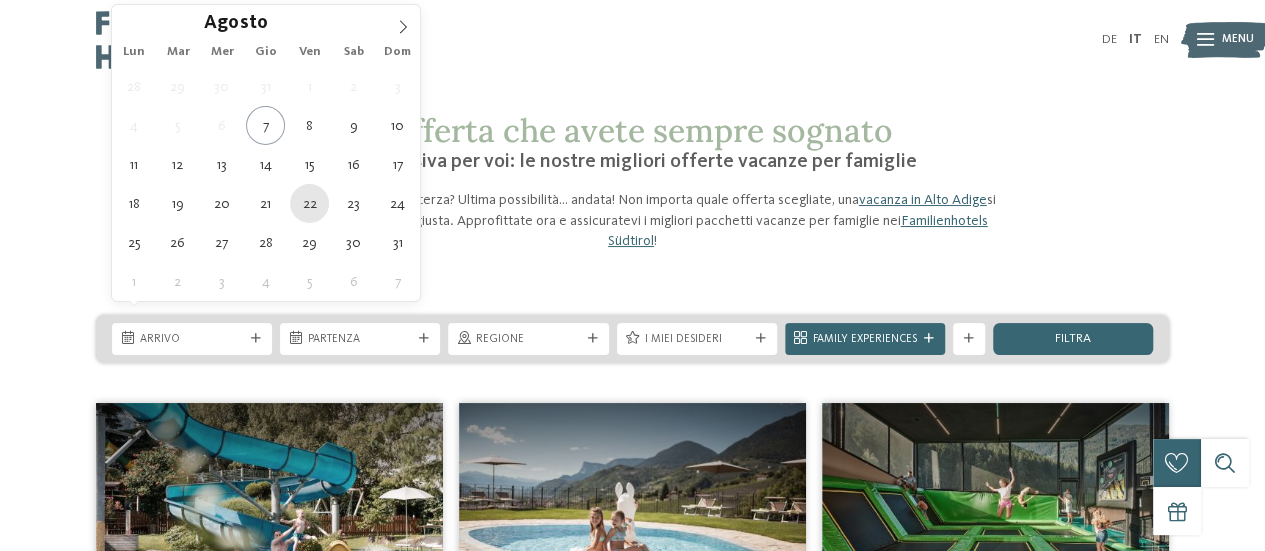 type on "22.08.2025" 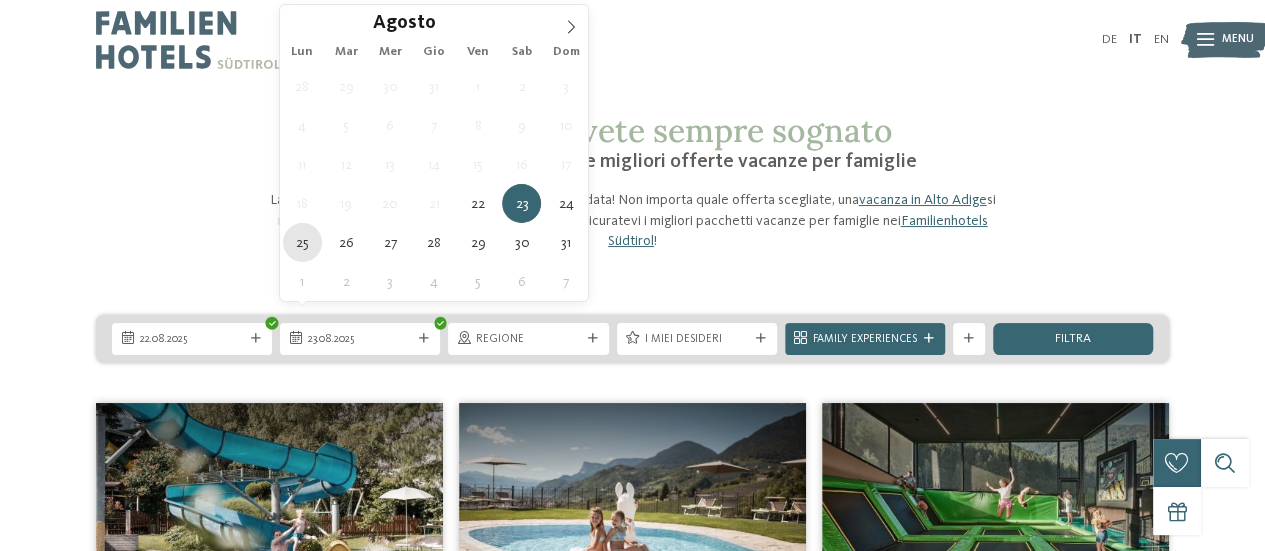 type on "25.08.2025" 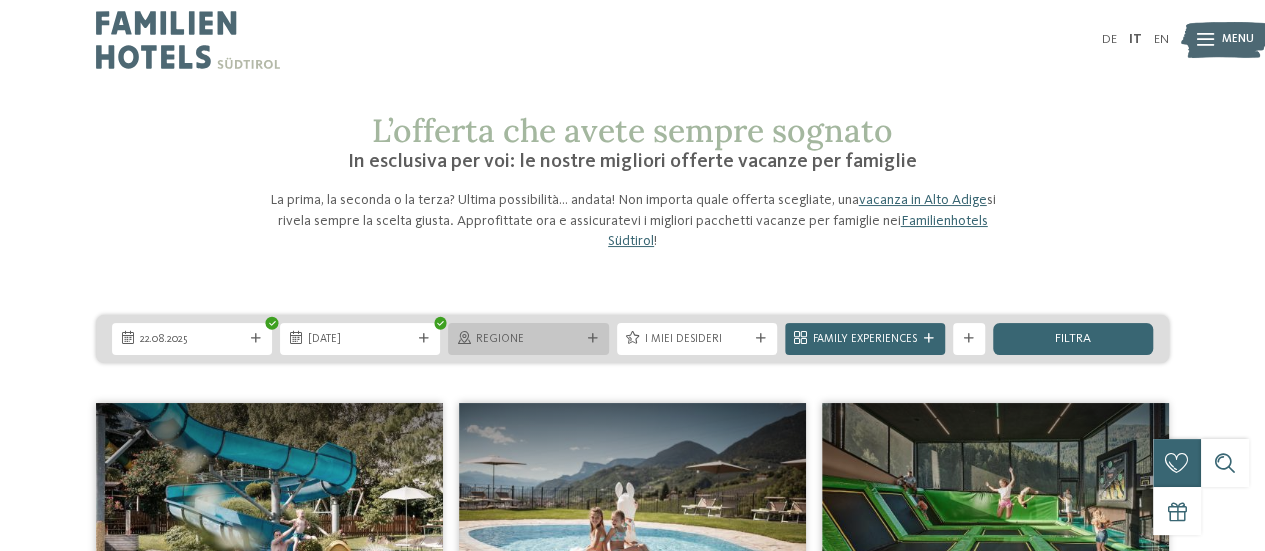 click at bounding box center (593, 339) 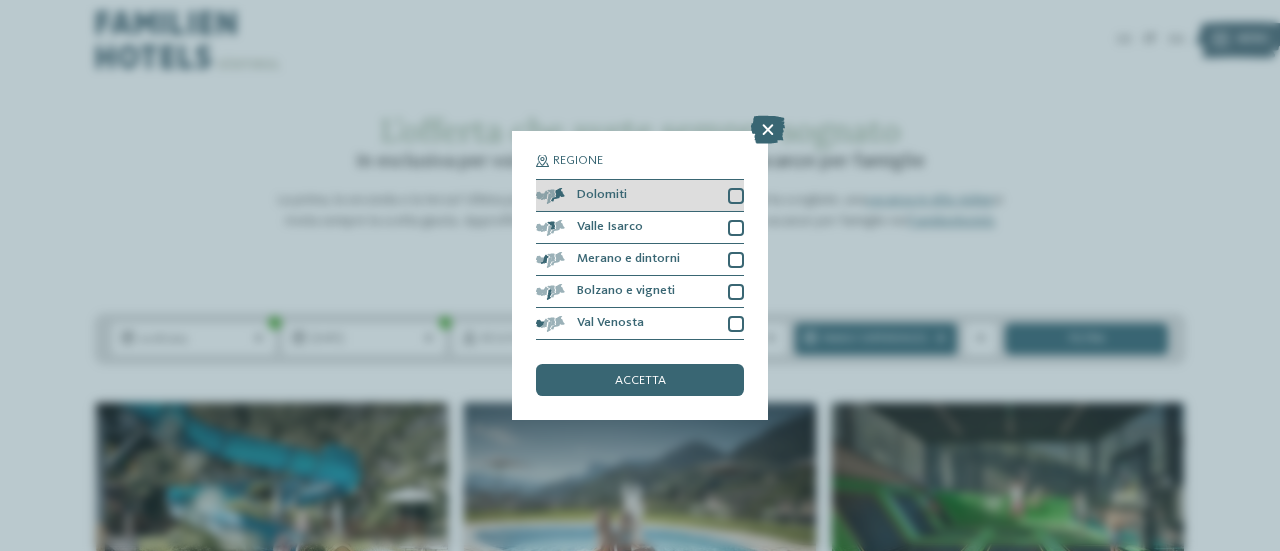 click at bounding box center (736, 196) 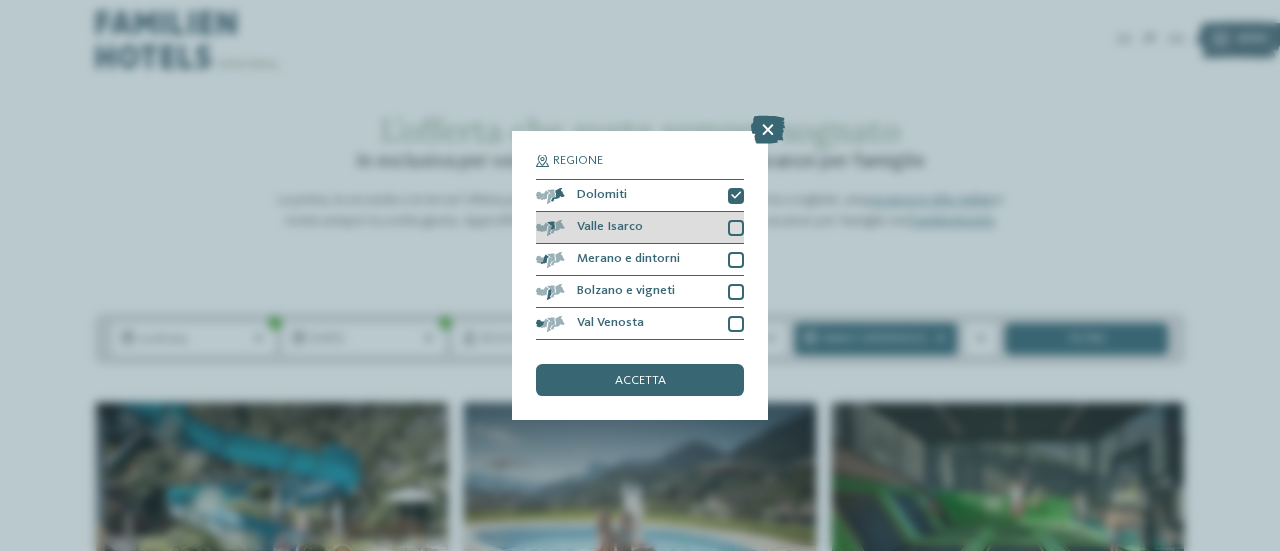 click at bounding box center (736, 228) 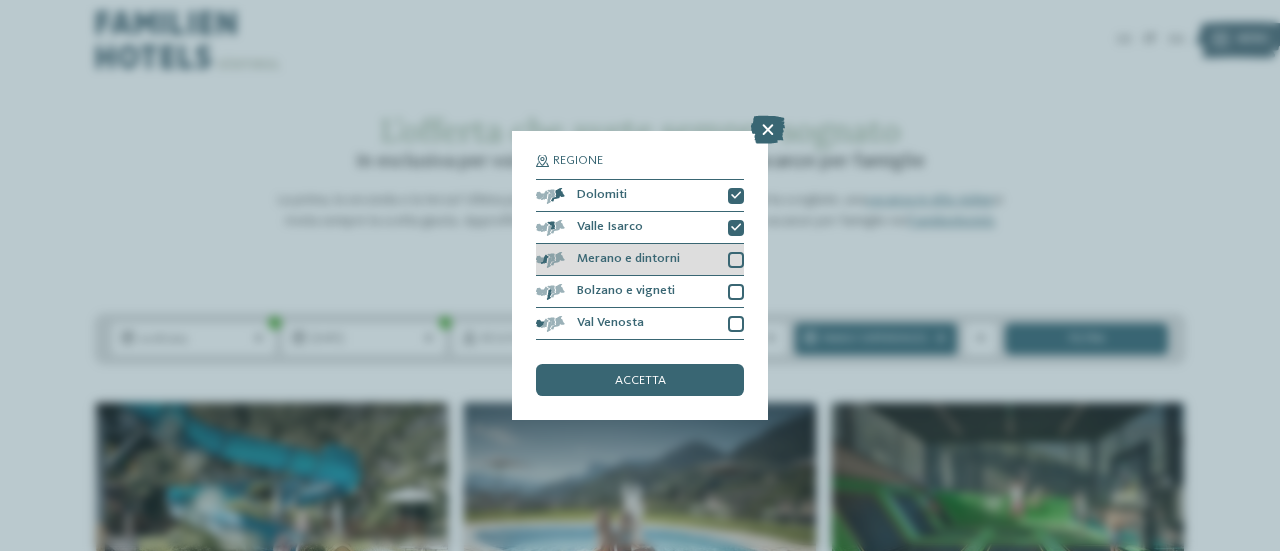 click at bounding box center (736, 260) 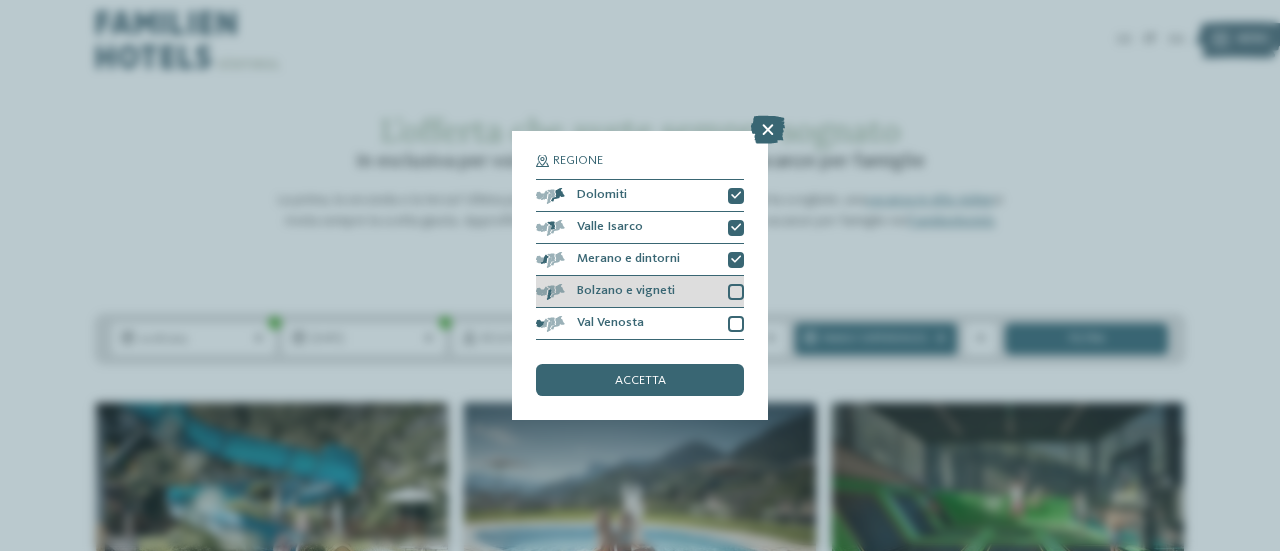 click at bounding box center (736, 292) 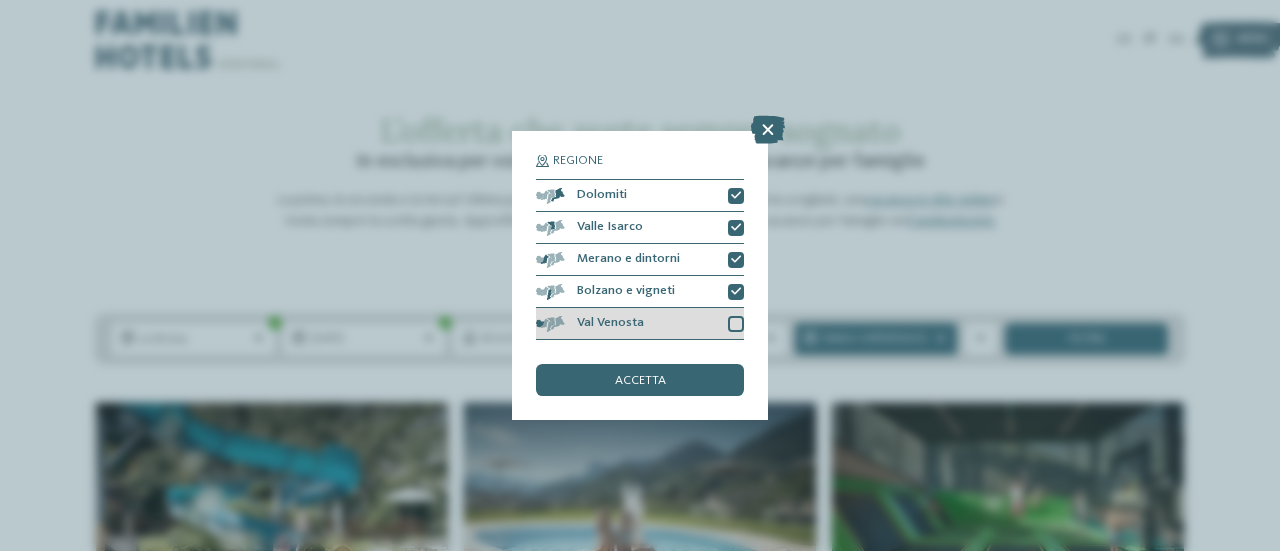 click at bounding box center (736, 324) 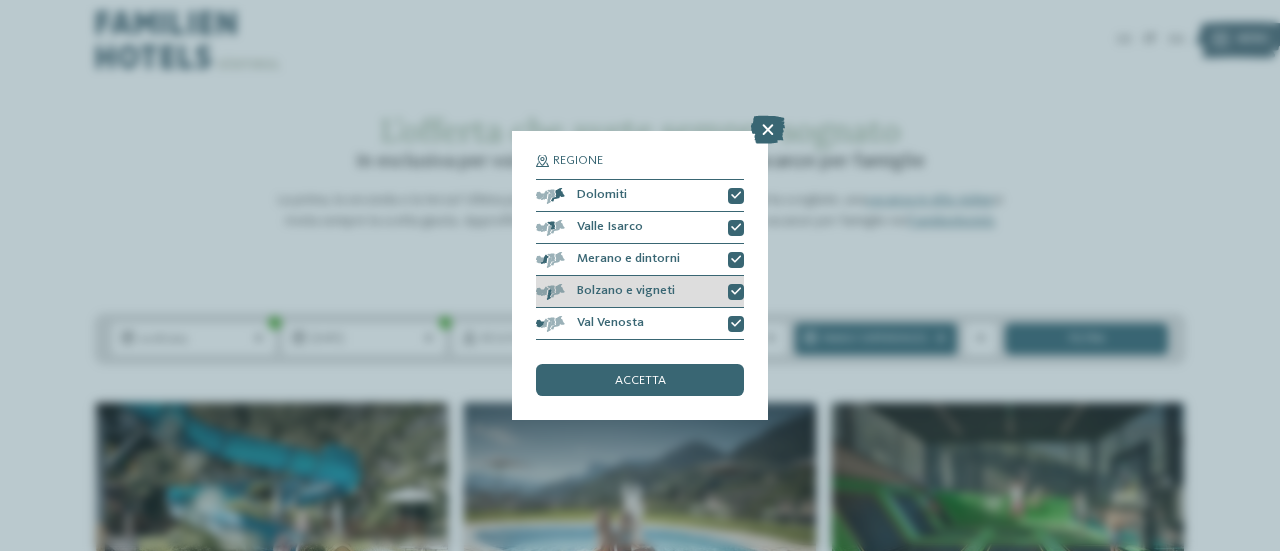 click at bounding box center [736, 292] 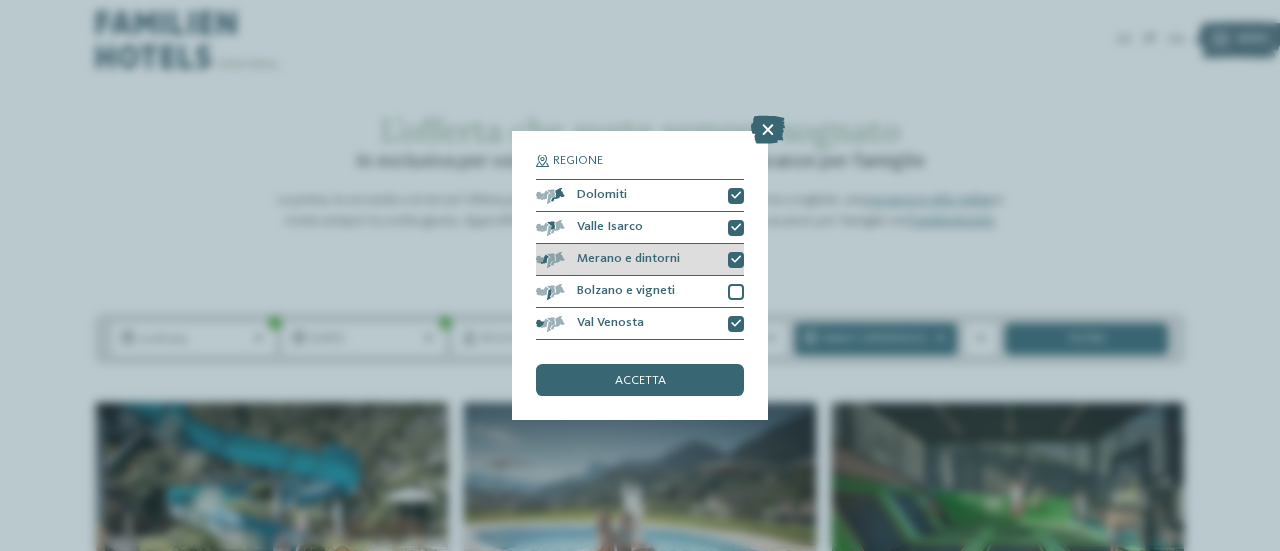 click at bounding box center (736, 260) 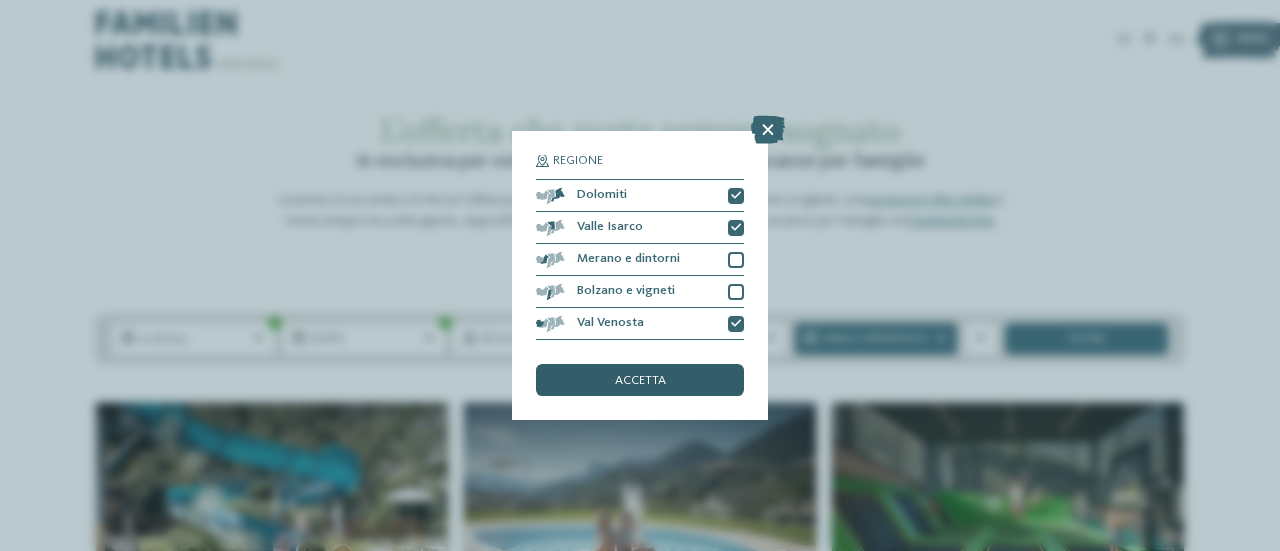 click on "accetta" at bounding box center [640, 381] 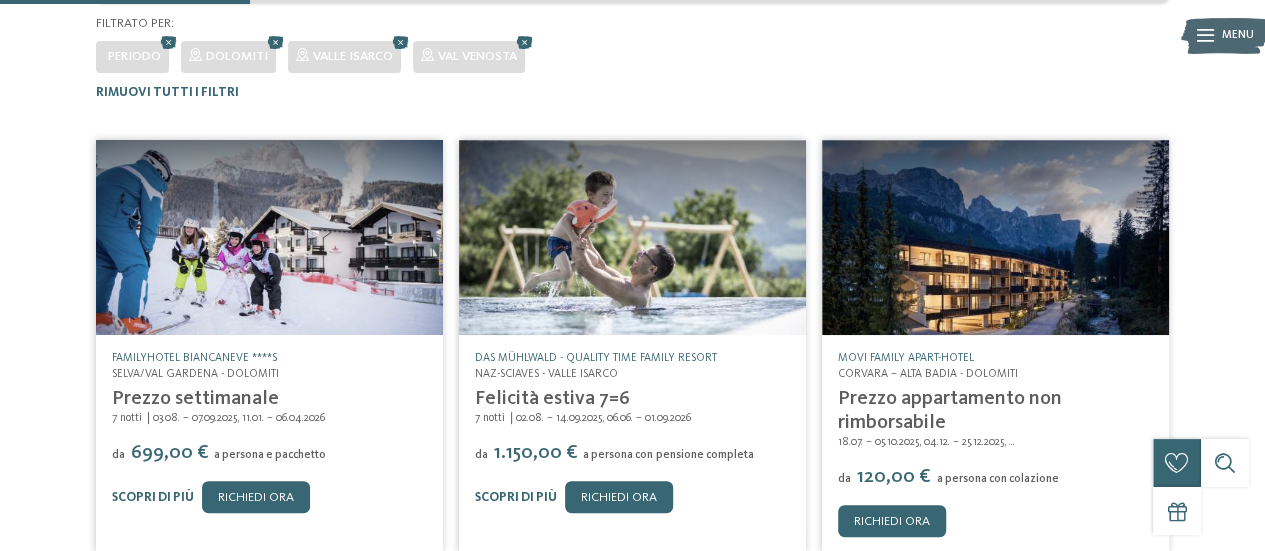 scroll, scrollTop: 362, scrollLeft: 0, axis: vertical 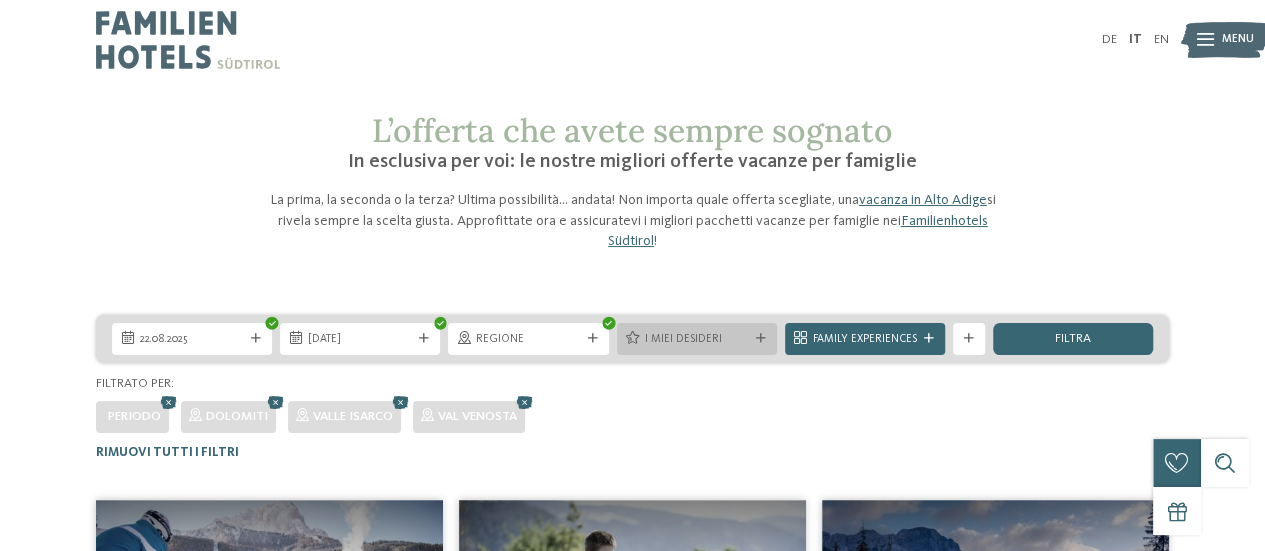 click on "I miei desideri" at bounding box center [697, 339] 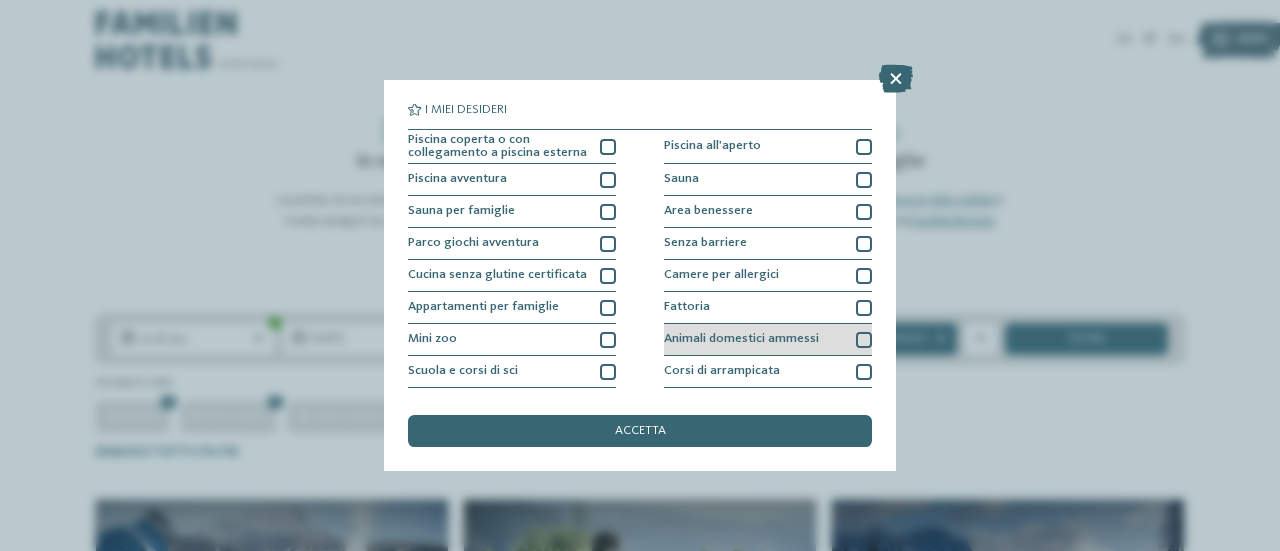 click at bounding box center (864, 340) 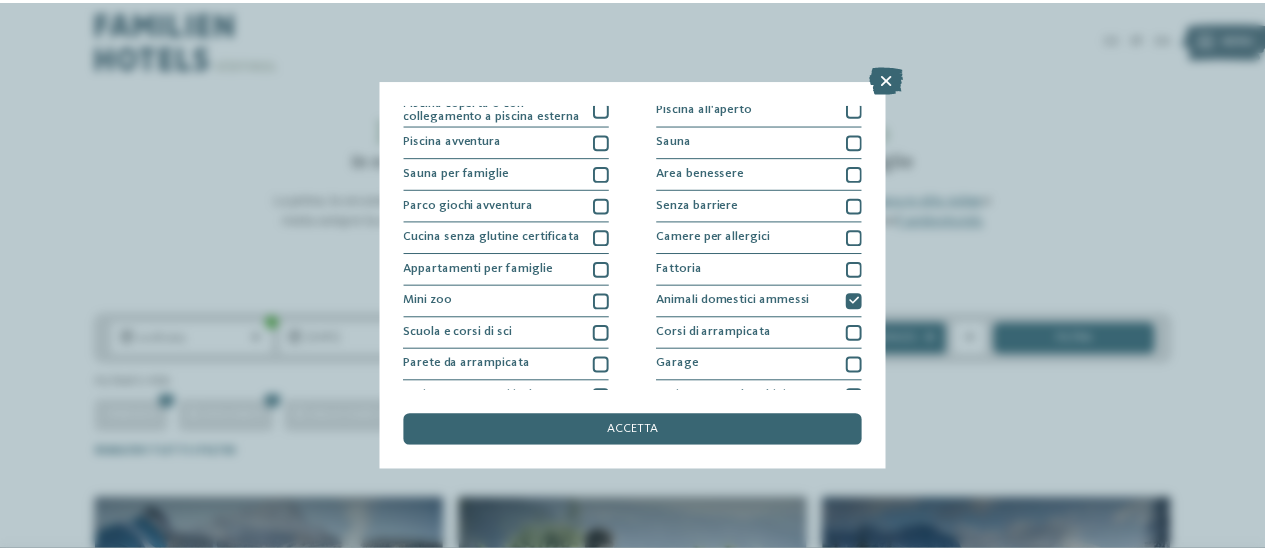 scroll, scrollTop: 0, scrollLeft: 0, axis: both 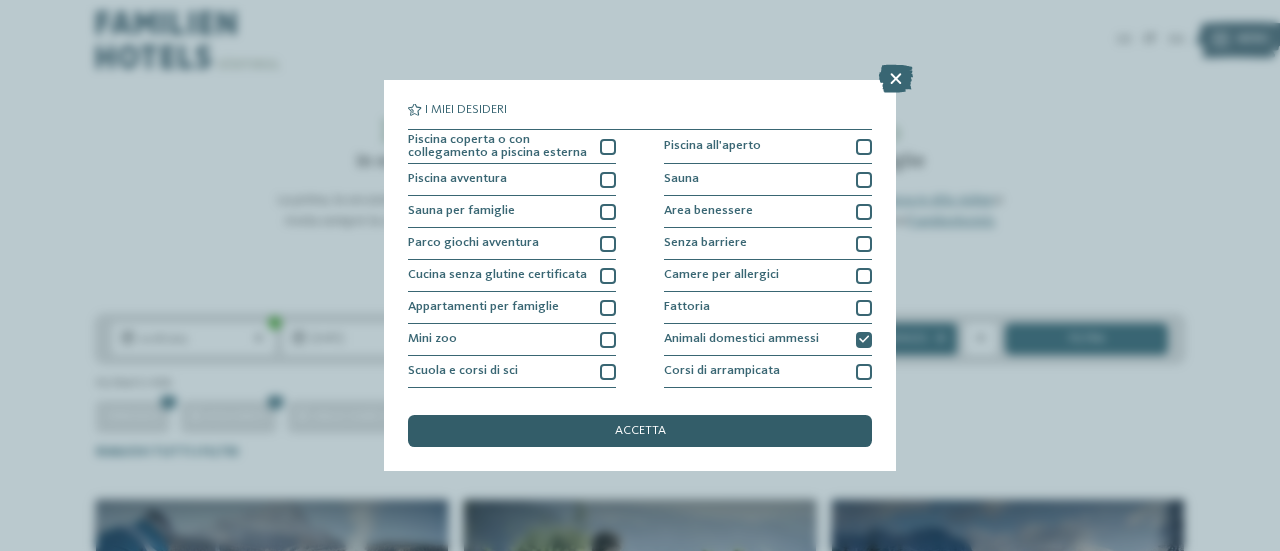 click on "accetta" at bounding box center (640, 431) 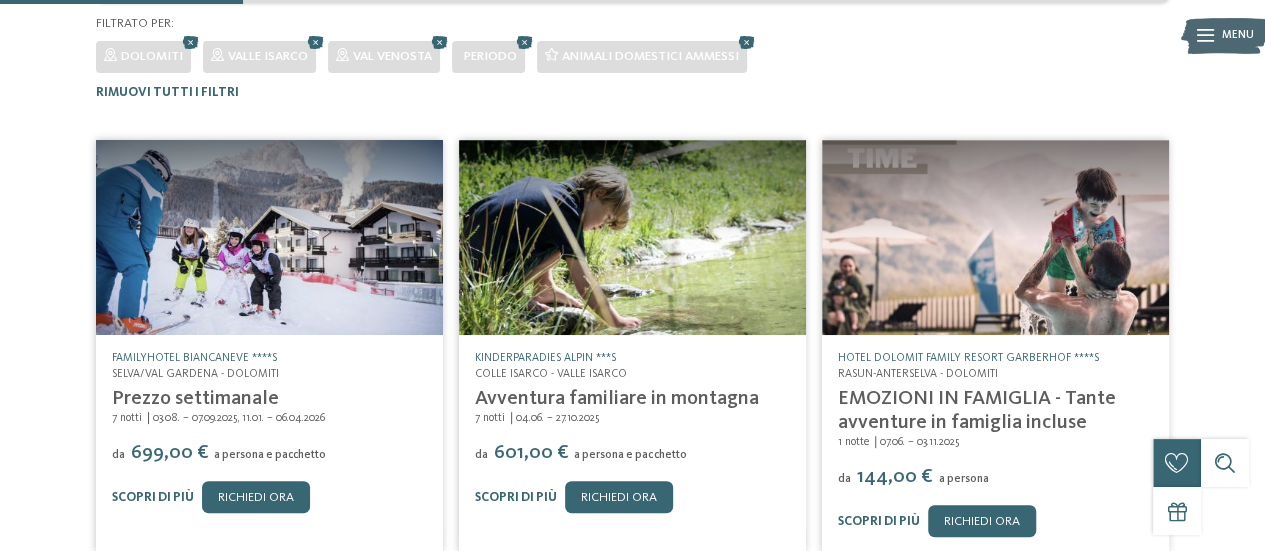 scroll, scrollTop: 362, scrollLeft: 0, axis: vertical 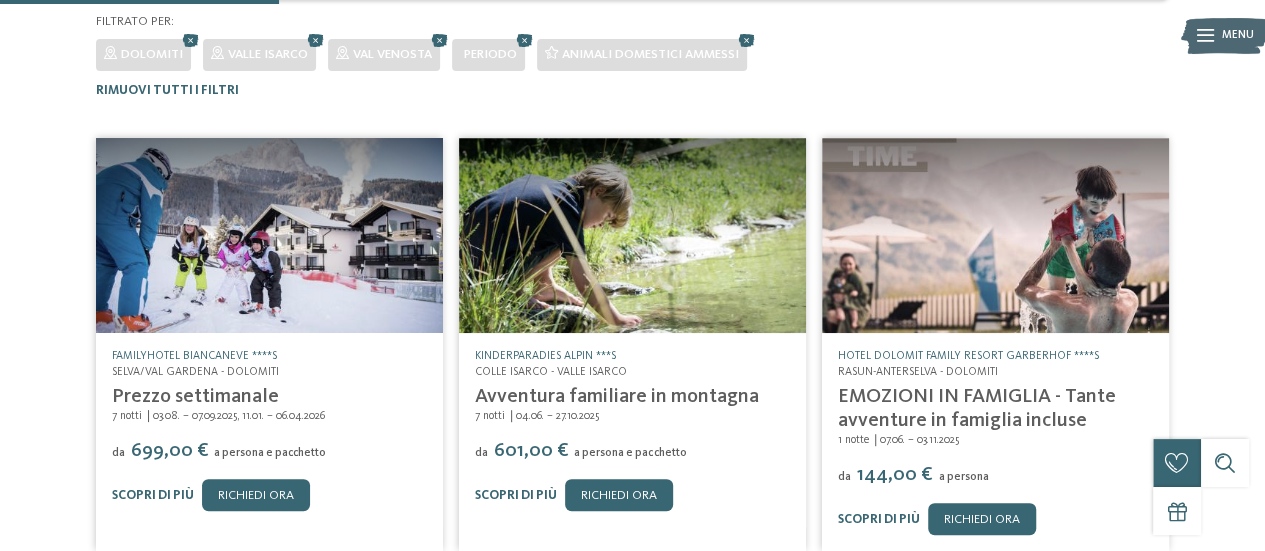 click on "Familyhotel Biancaneve ****S
Selva/Val Gardena - Dolomiti
Prezzo settimanale
7 notti
03.08. – 07.09.2025,  11.01. – 06.04.2026
da" at bounding box center (632, 547) 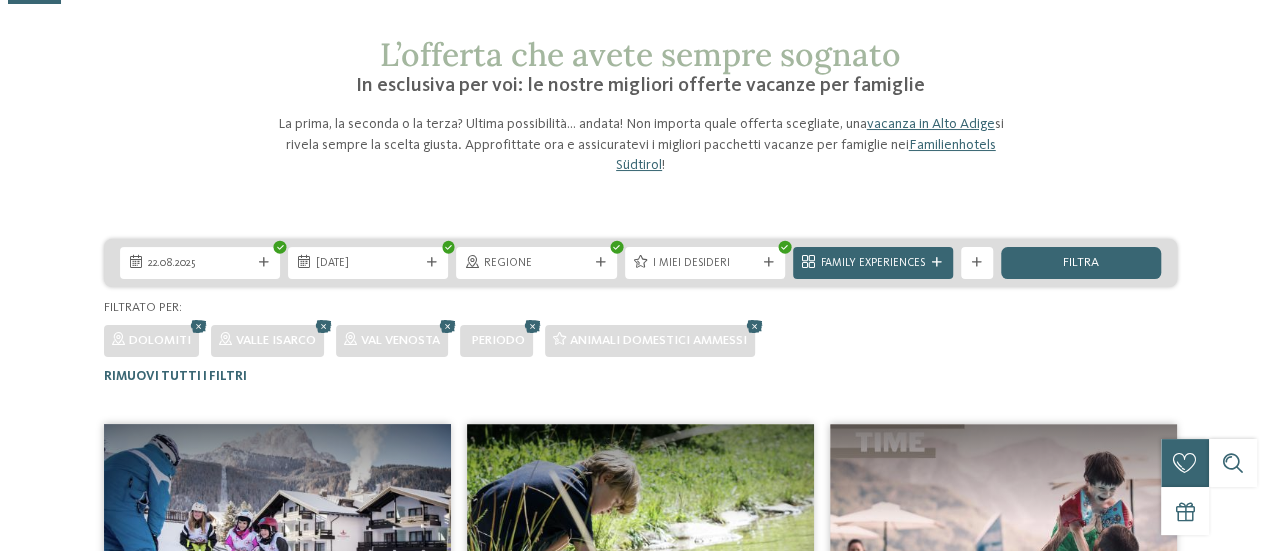 scroll, scrollTop: 48, scrollLeft: 0, axis: vertical 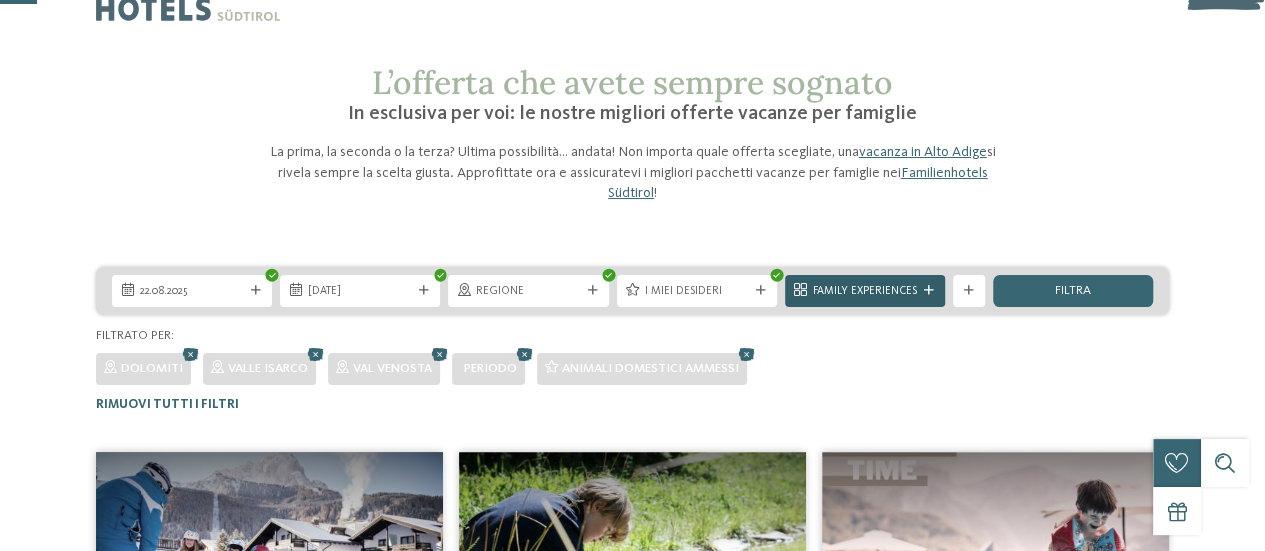 click at bounding box center (929, 291) 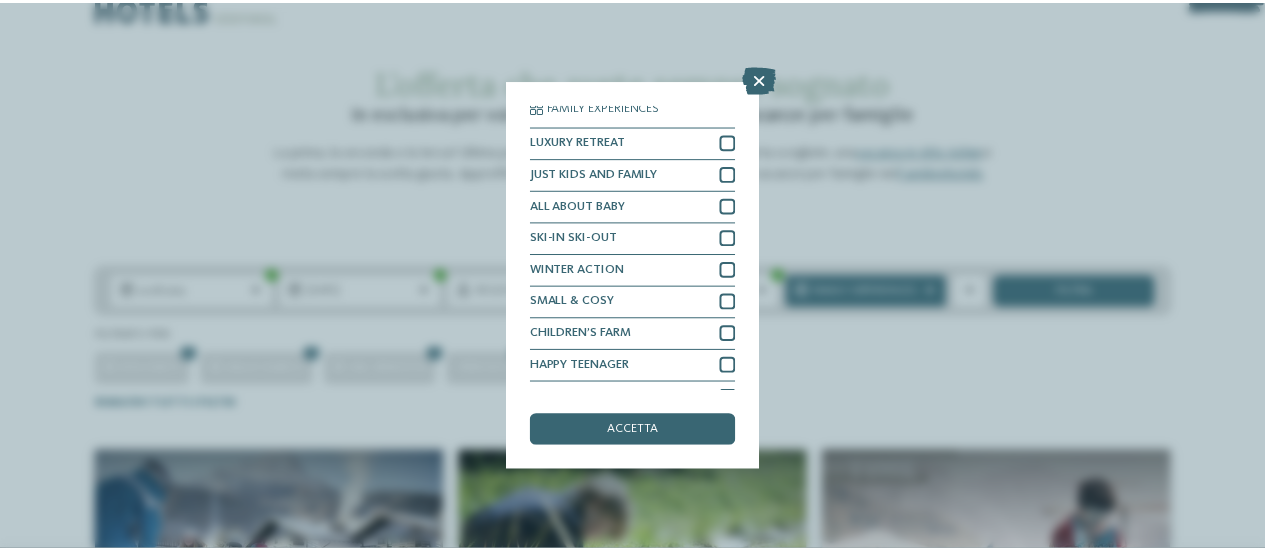 scroll, scrollTop: 0, scrollLeft: 0, axis: both 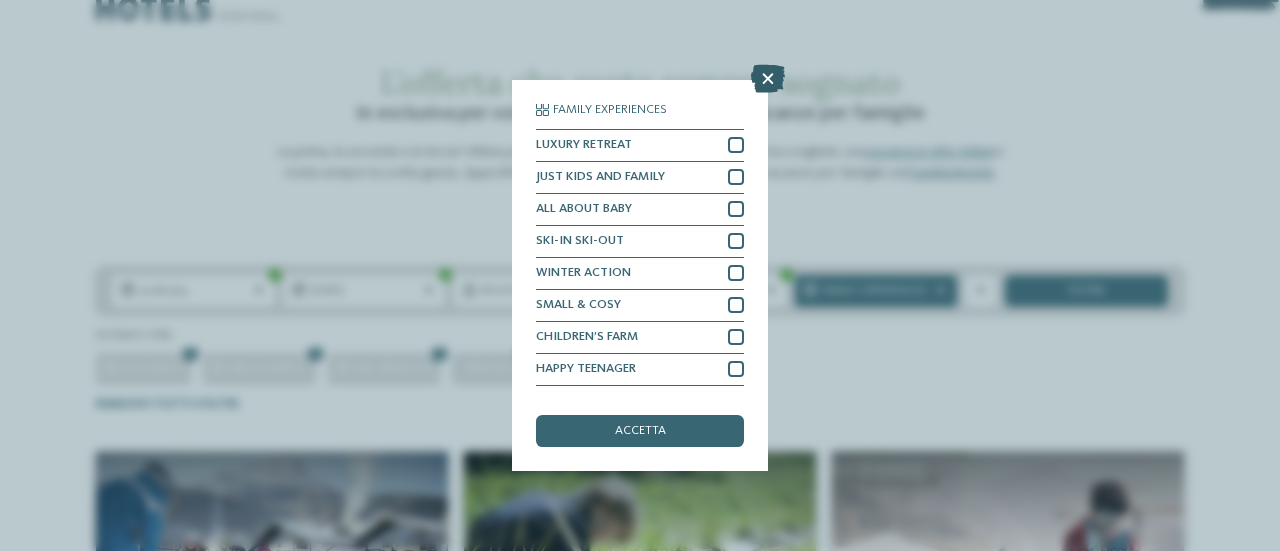 click at bounding box center (768, 79) 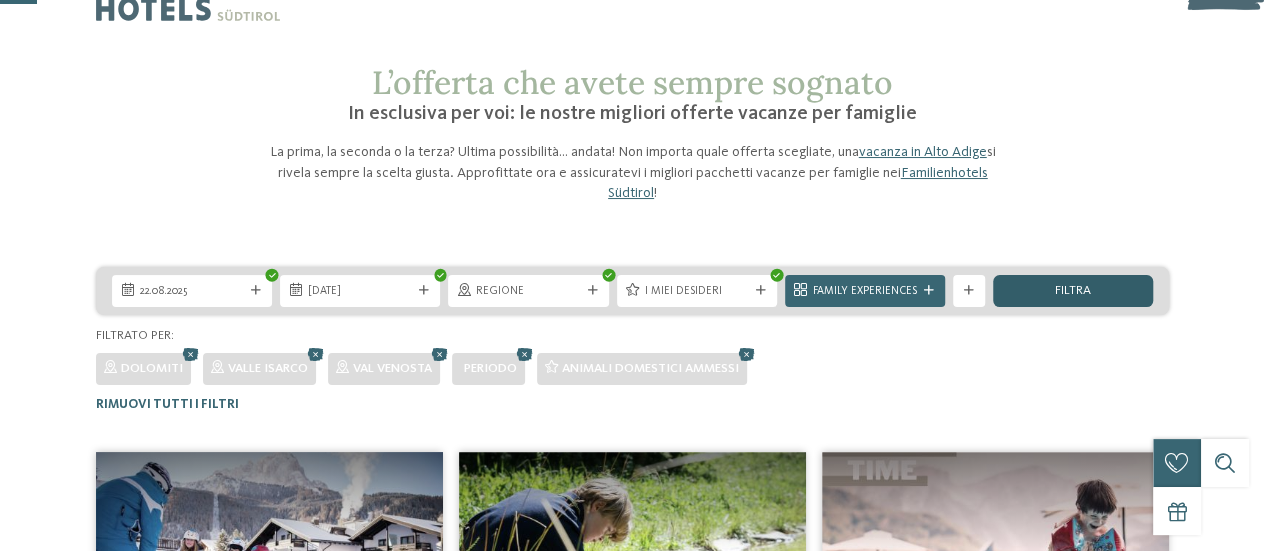 click on "filtra" at bounding box center (1073, 291) 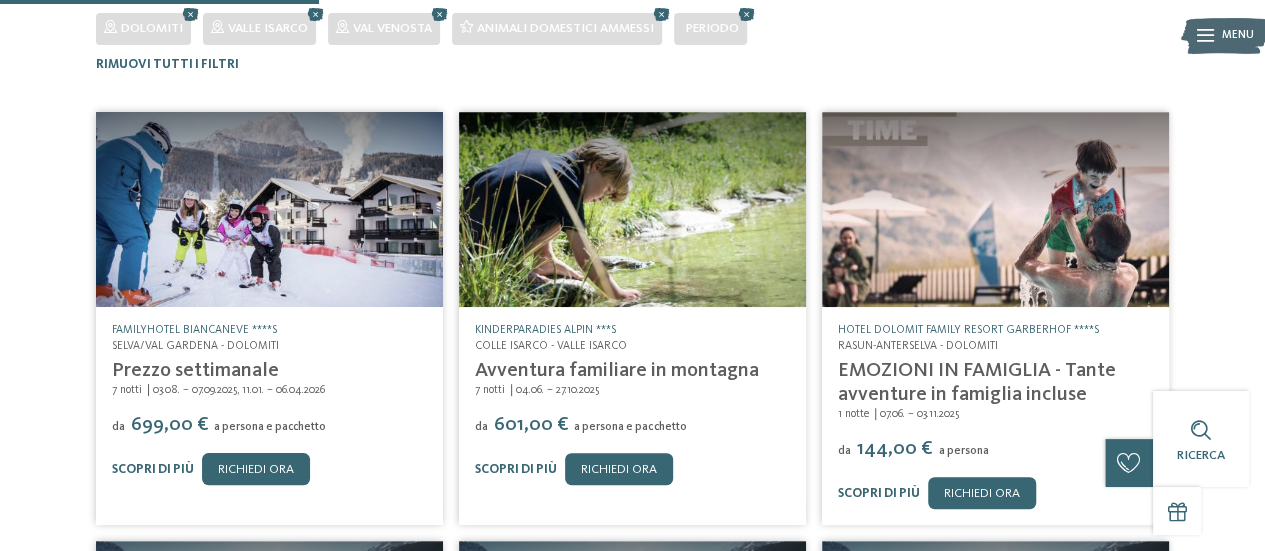 scroll, scrollTop: 420, scrollLeft: 0, axis: vertical 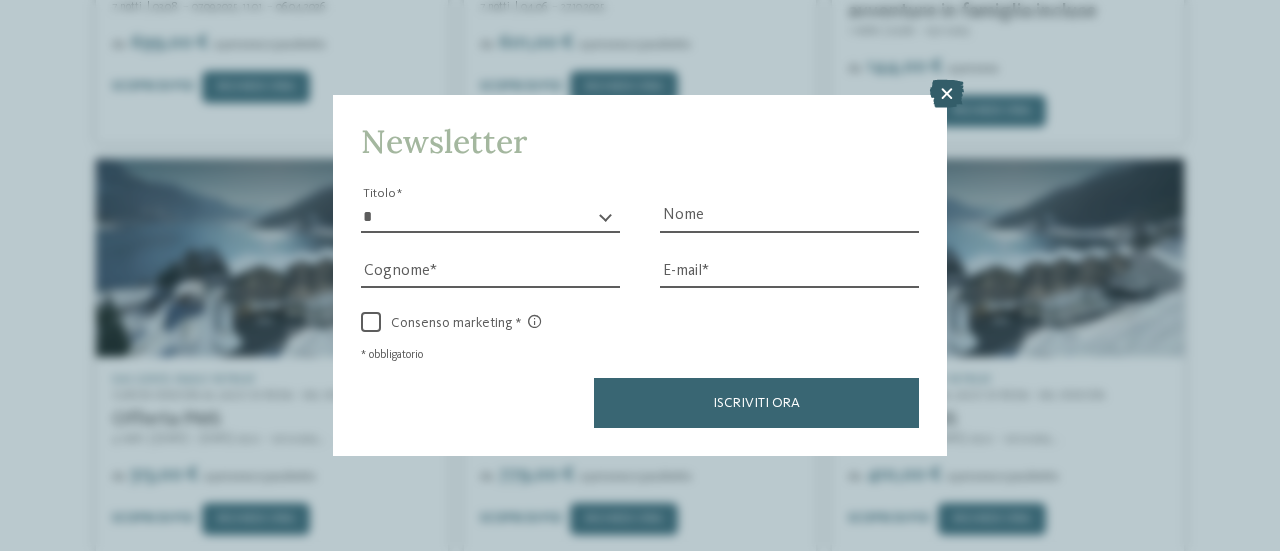 click at bounding box center [947, 94] 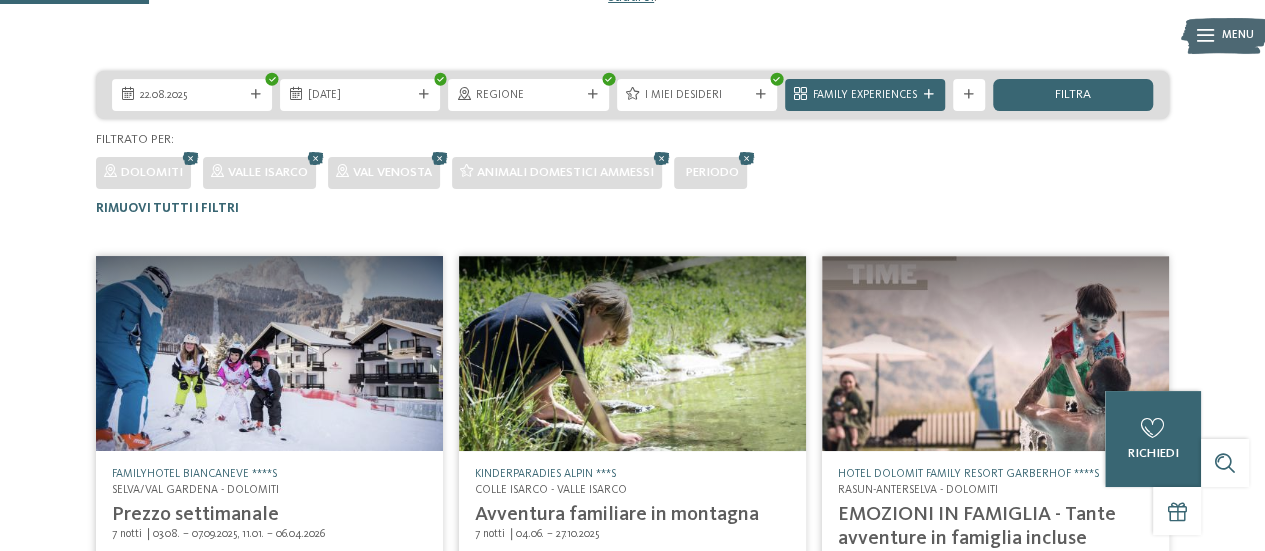 scroll, scrollTop: 188, scrollLeft: 0, axis: vertical 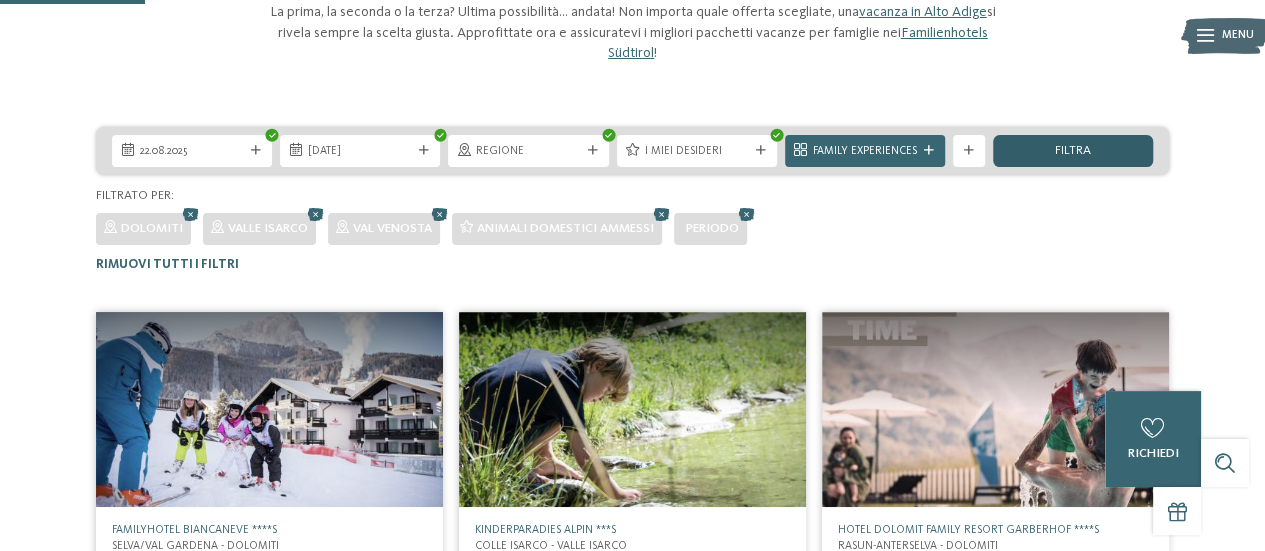 click on "filtra" at bounding box center [1073, 151] 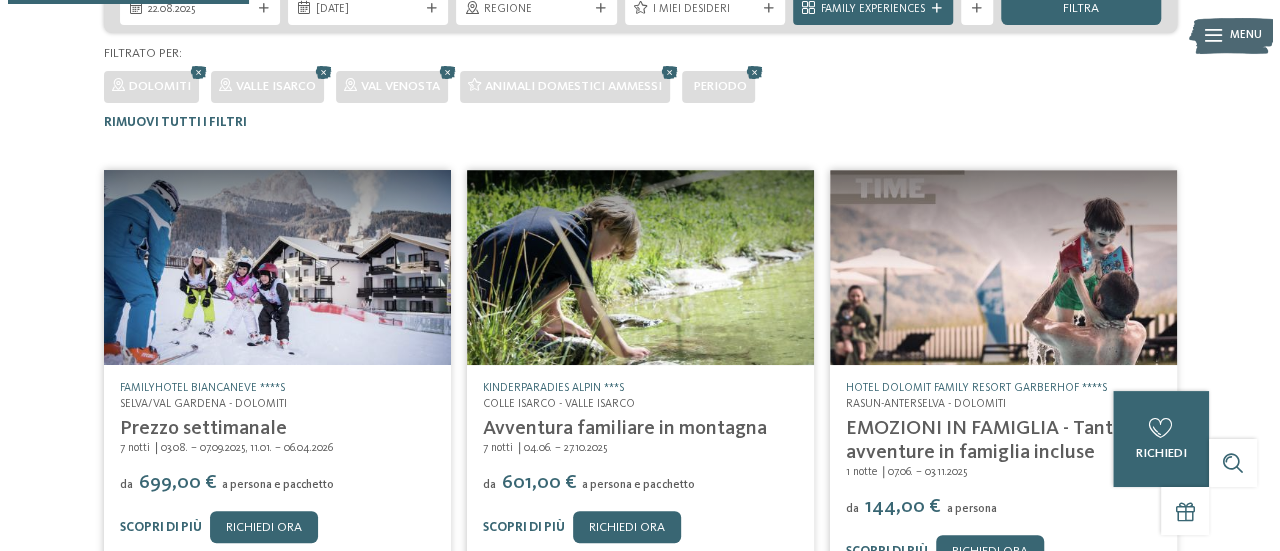 scroll, scrollTop: 362, scrollLeft: 0, axis: vertical 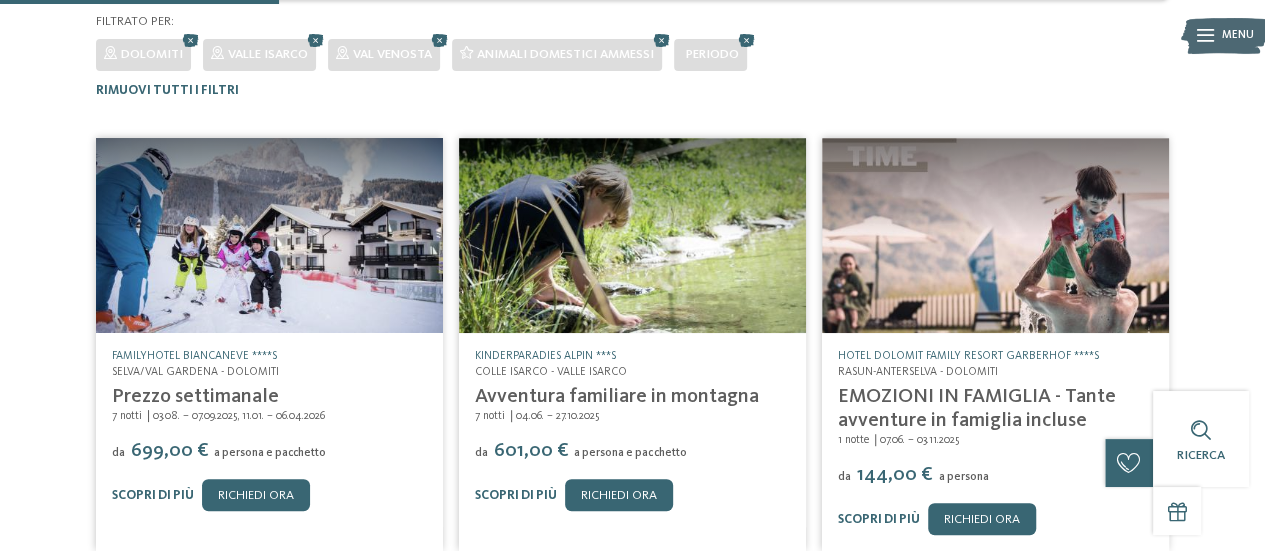 click on "EMOZIONI IN FAMIGLIA - Tante avventure in famiglia incluse" at bounding box center [977, 409] 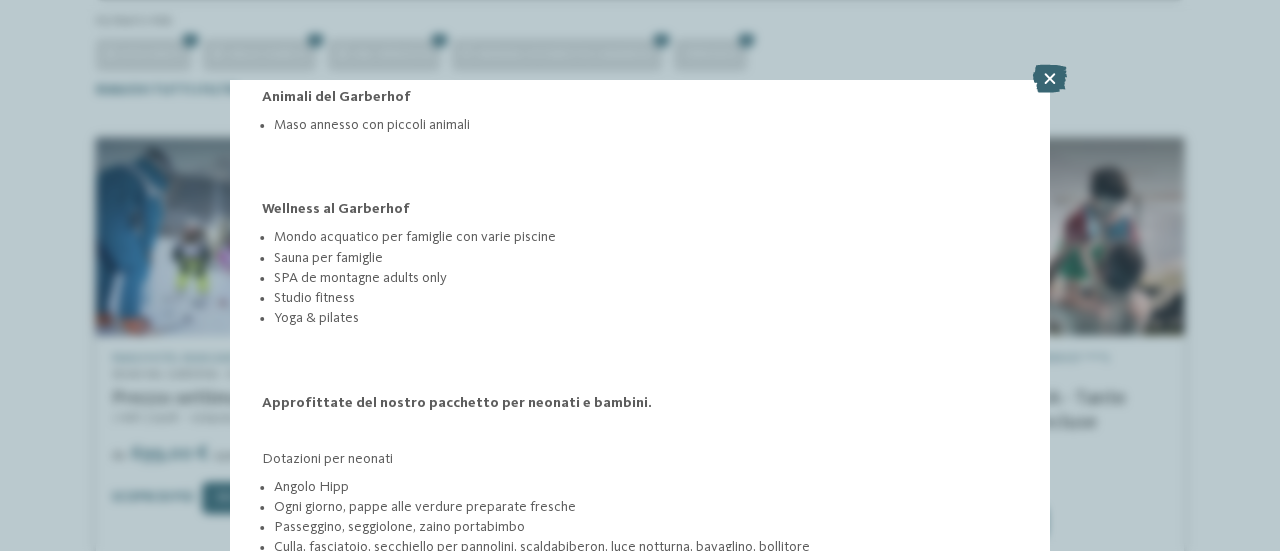 scroll, scrollTop: 1058, scrollLeft: 0, axis: vertical 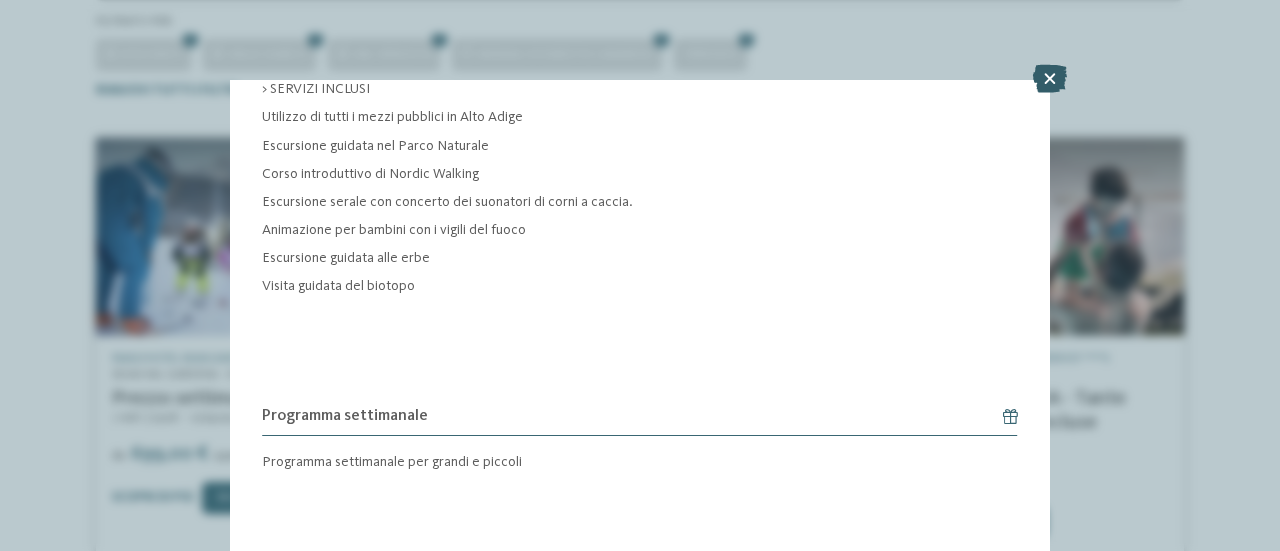 click at bounding box center [1050, 79] 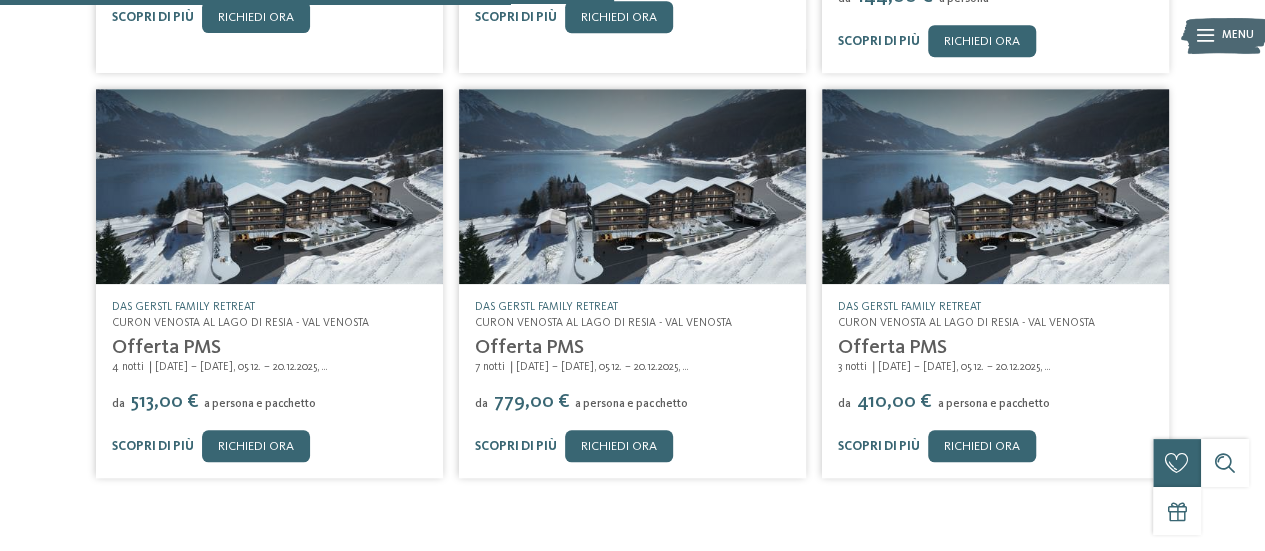 scroll, scrollTop: 846, scrollLeft: 0, axis: vertical 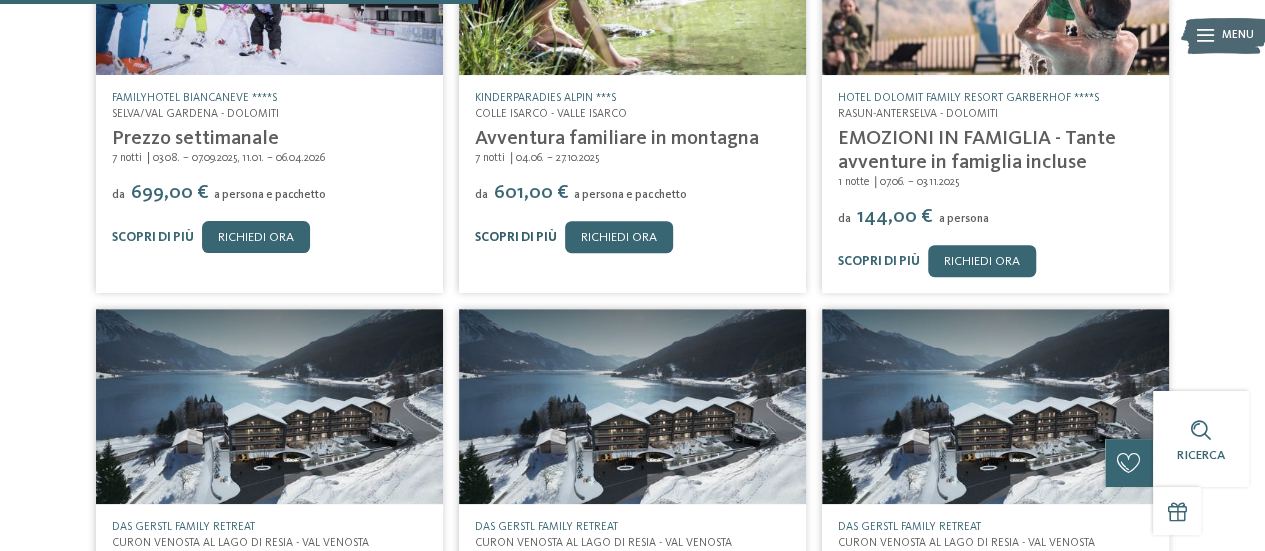 click on "Scopri di più" at bounding box center [516, 237] 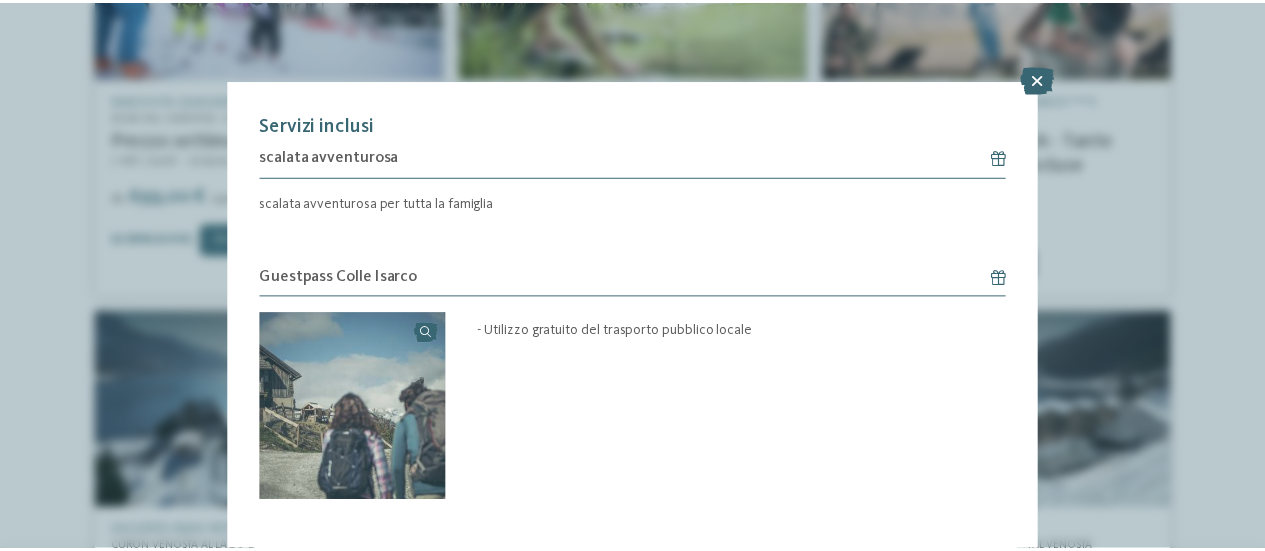 scroll, scrollTop: 434, scrollLeft: 0, axis: vertical 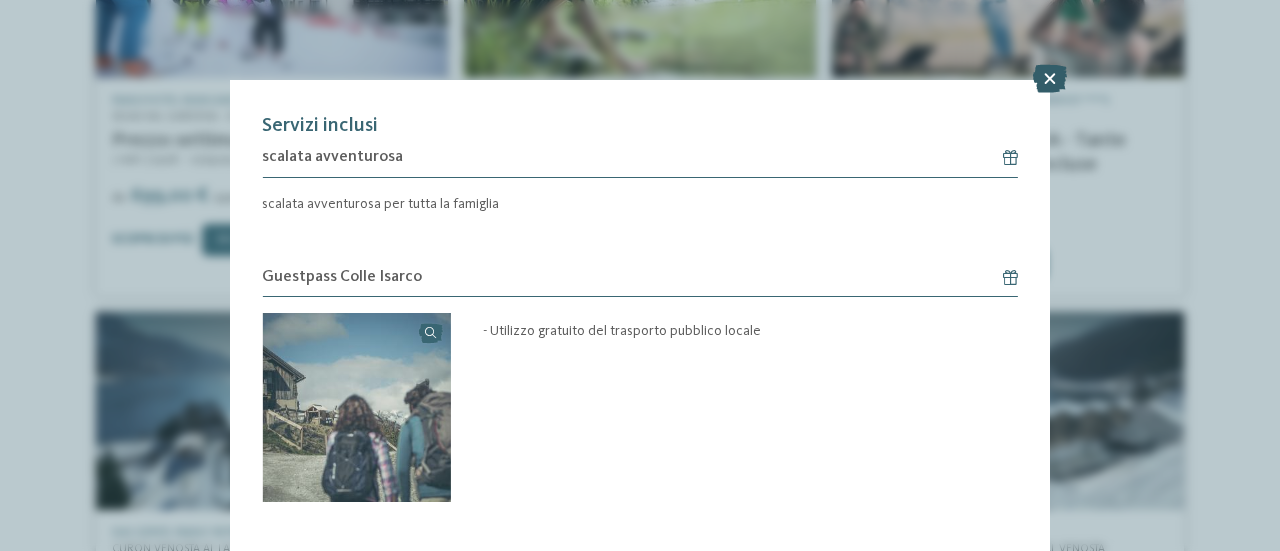 click at bounding box center (1050, 79) 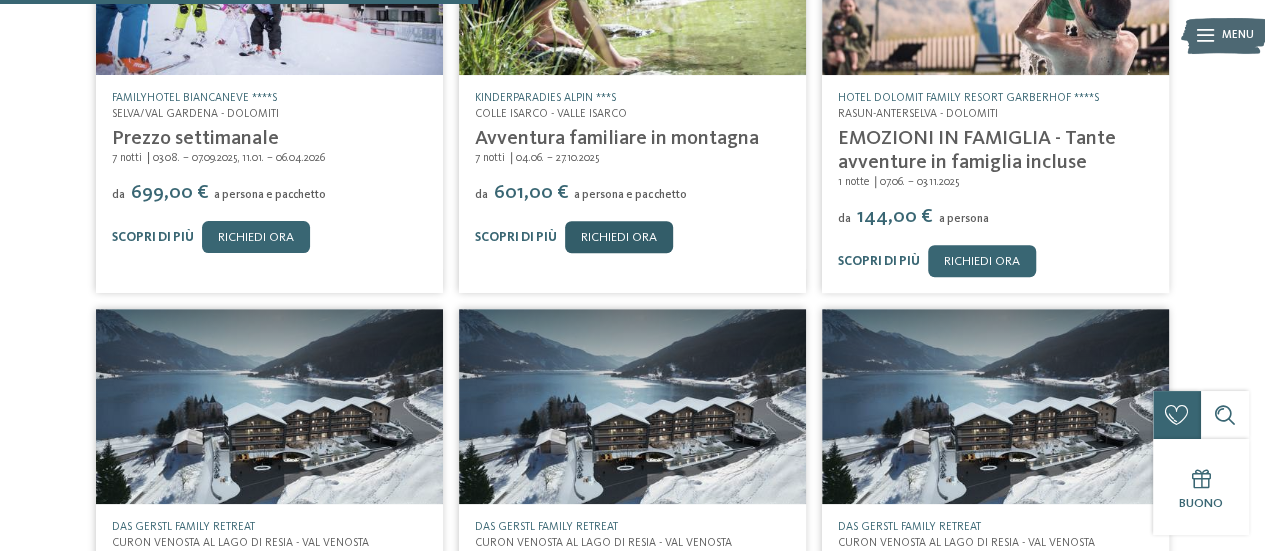 click on "Richiedi ora" at bounding box center (619, 237) 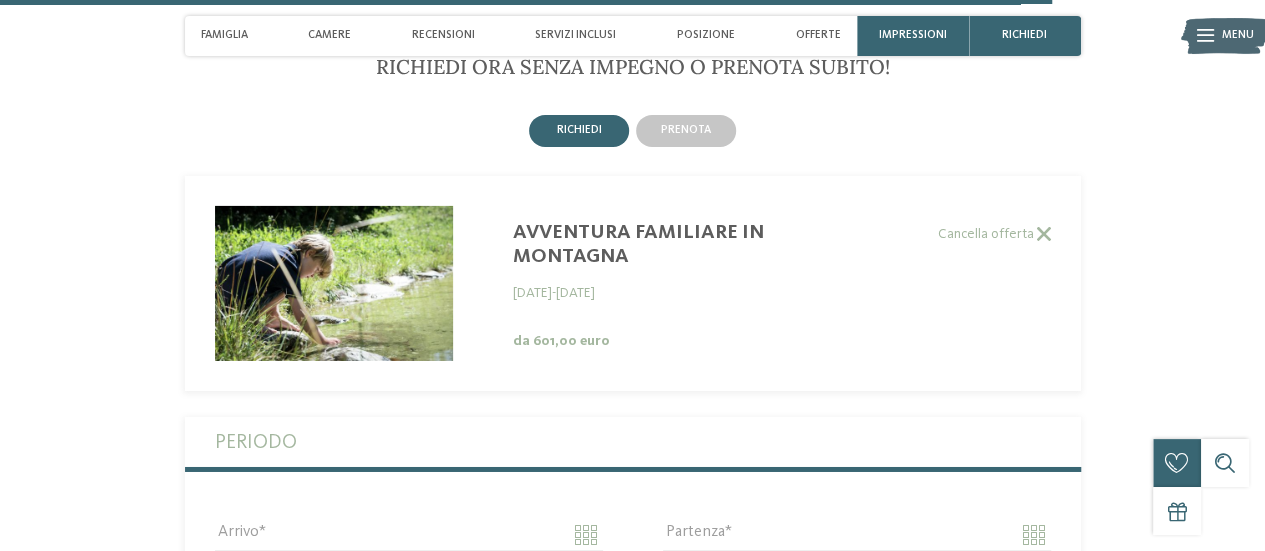 scroll, scrollTop: 3222, scrollLeft: 0, axis: vertical 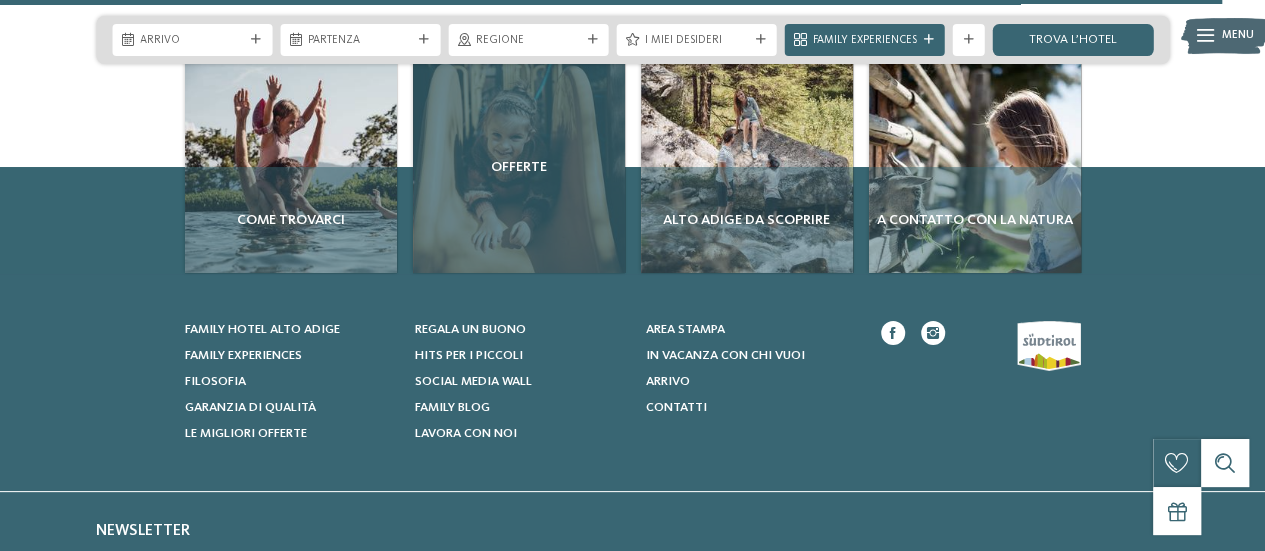 click on "Offerte" at bounding box center [519, 167] 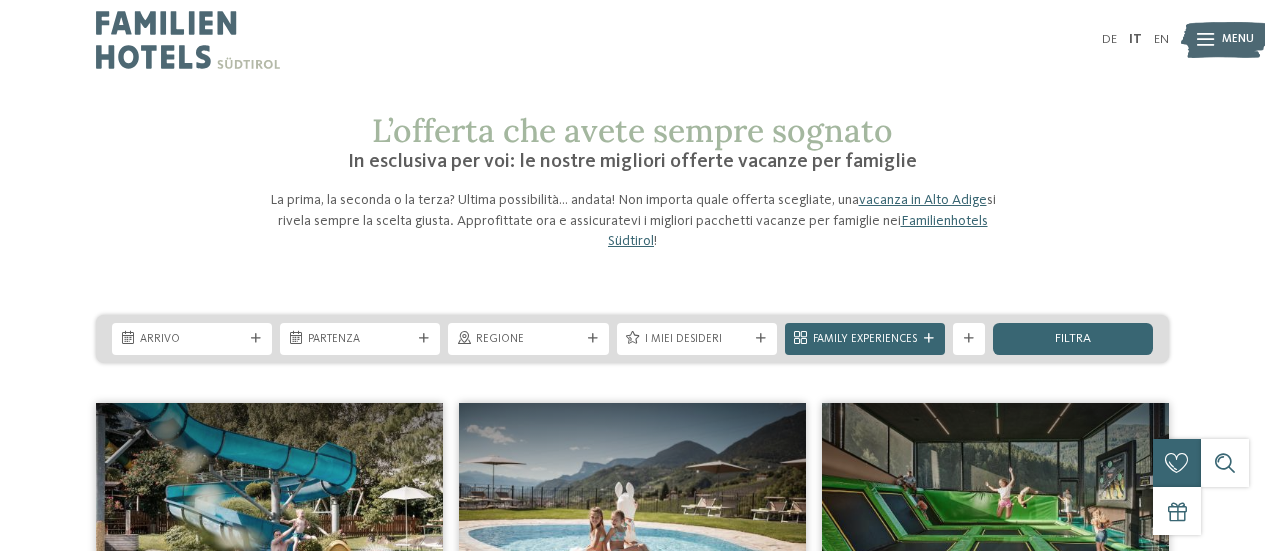 scroll, scrollTop: 0, scrollLeft: 0, axis: both 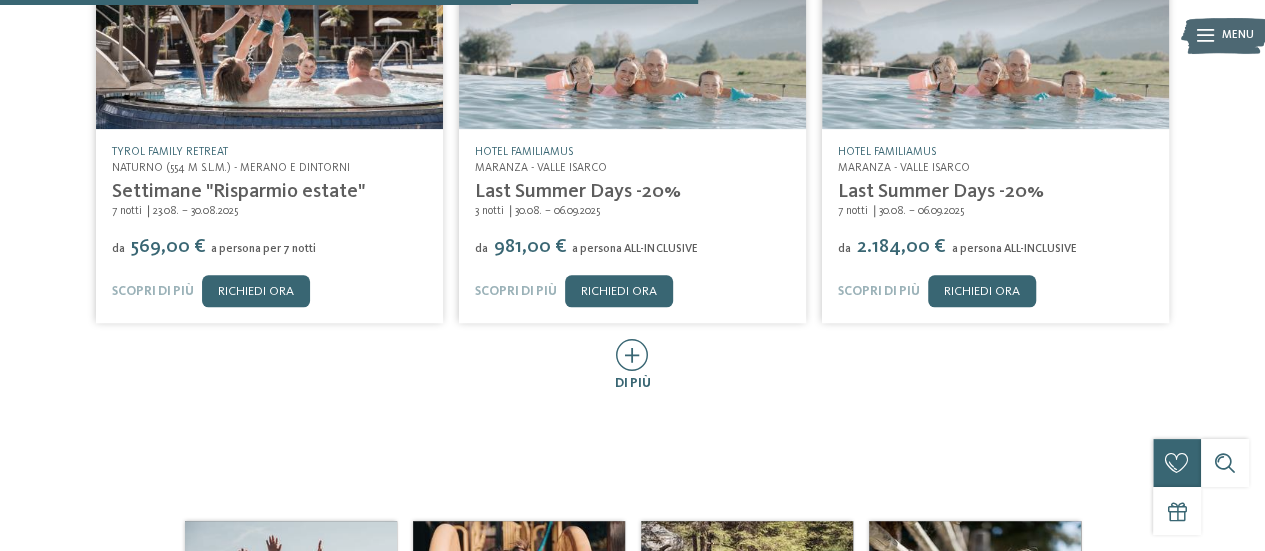 click at bounding box center (632, 355) 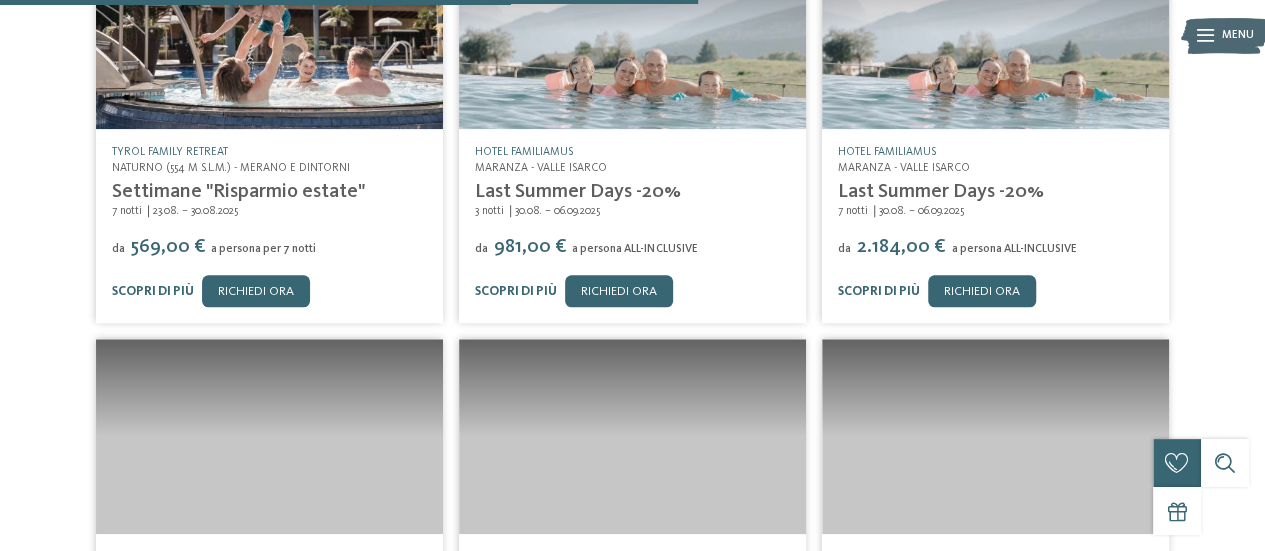 click at bounding box center (632, 436) 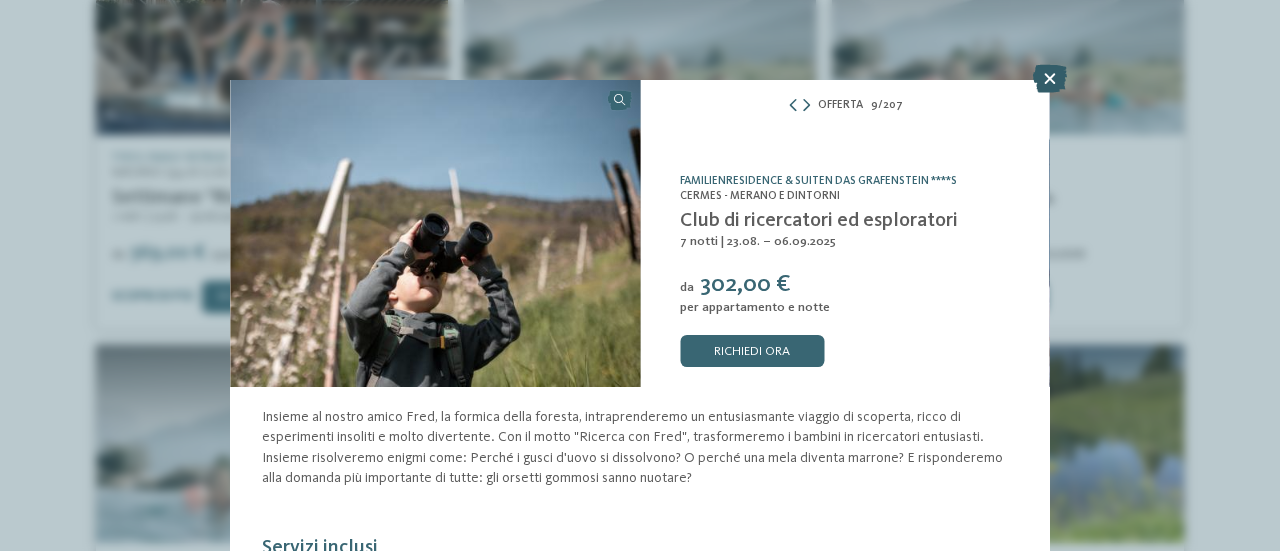 click at bounding box center [1050, 79] 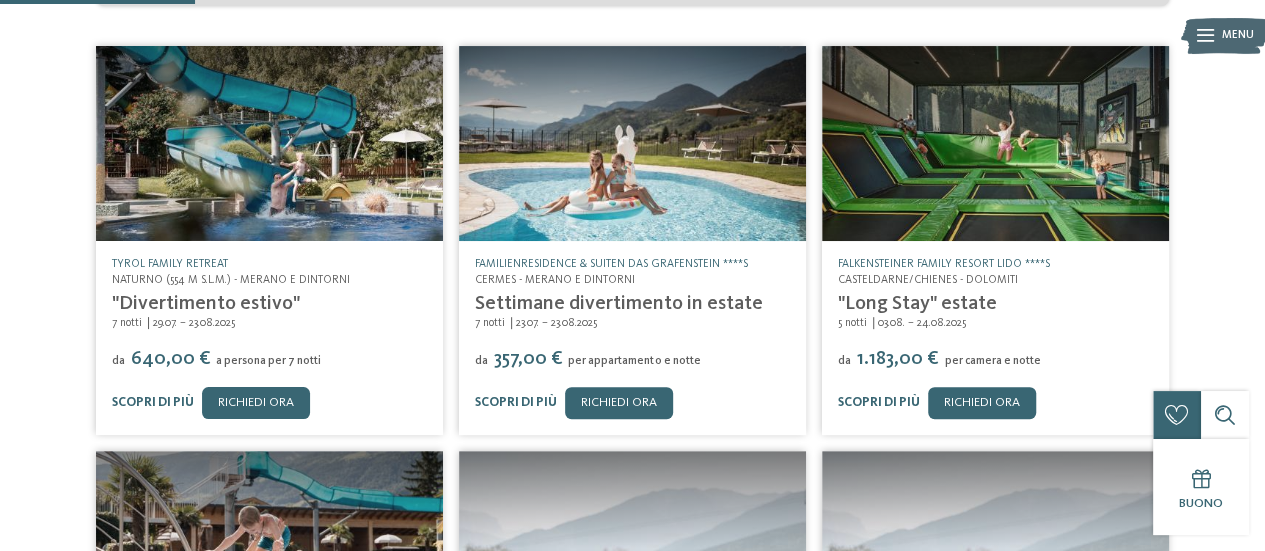 scroll, scrollTop: 323, scrollLeft: 0, axis: vertical 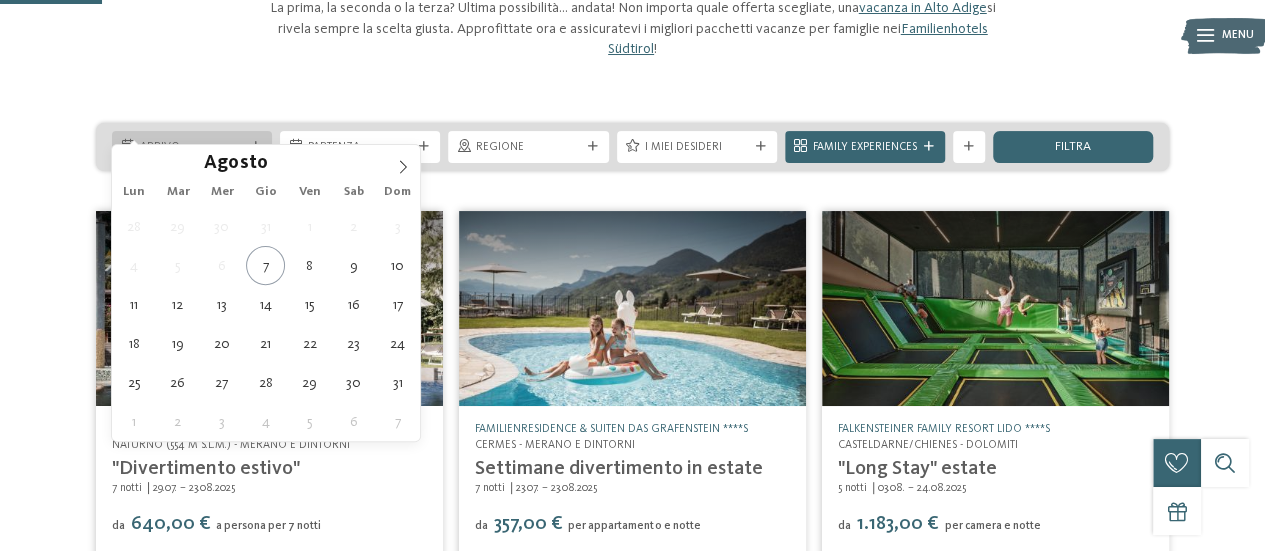 click at bounding box center [256, 147] 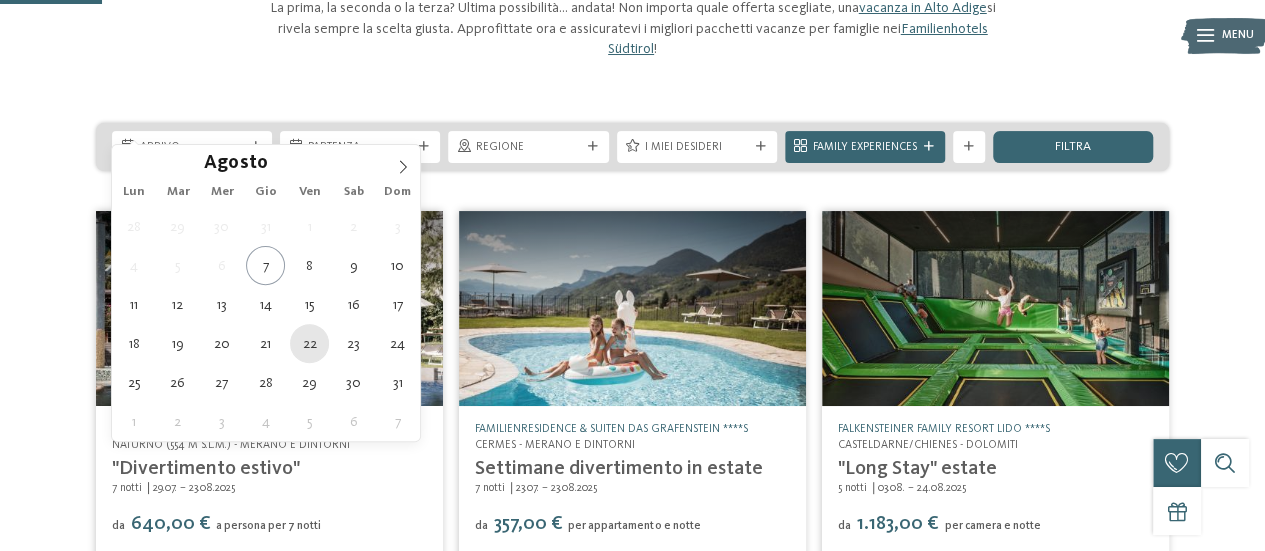 type on "22.08.2025" 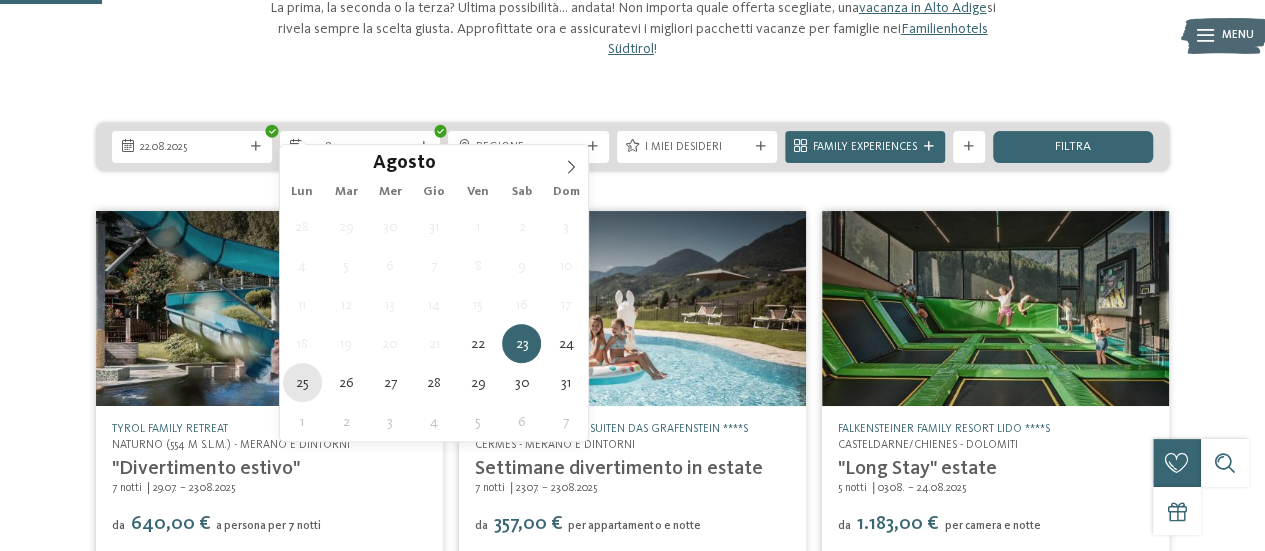 type on "25.08.2025" 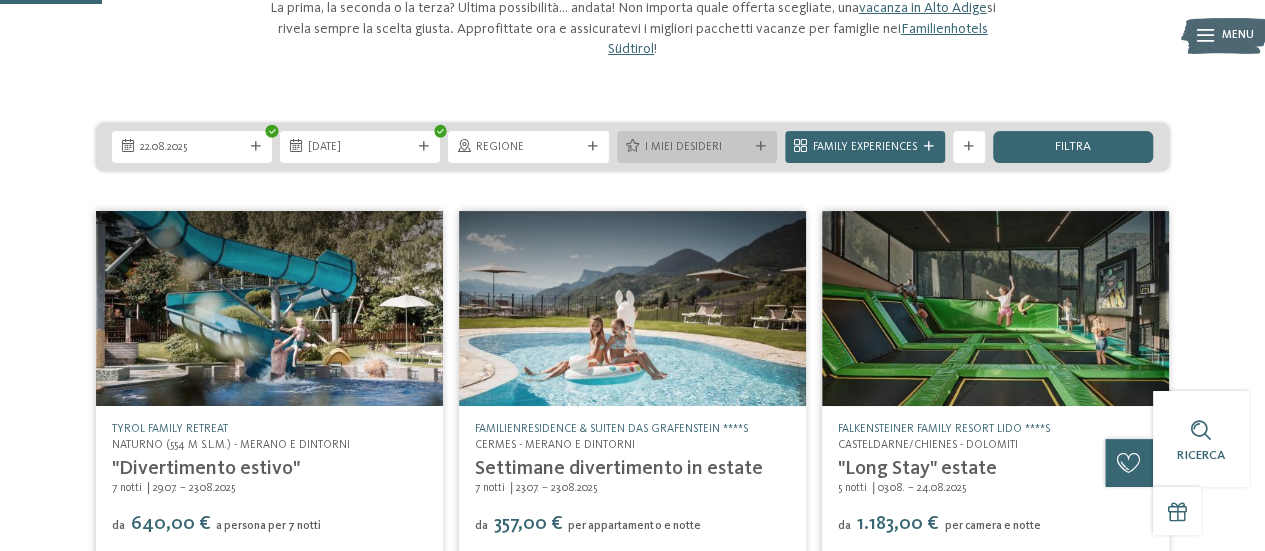 click on "I miei desideri" at bounding box center [697, 148] 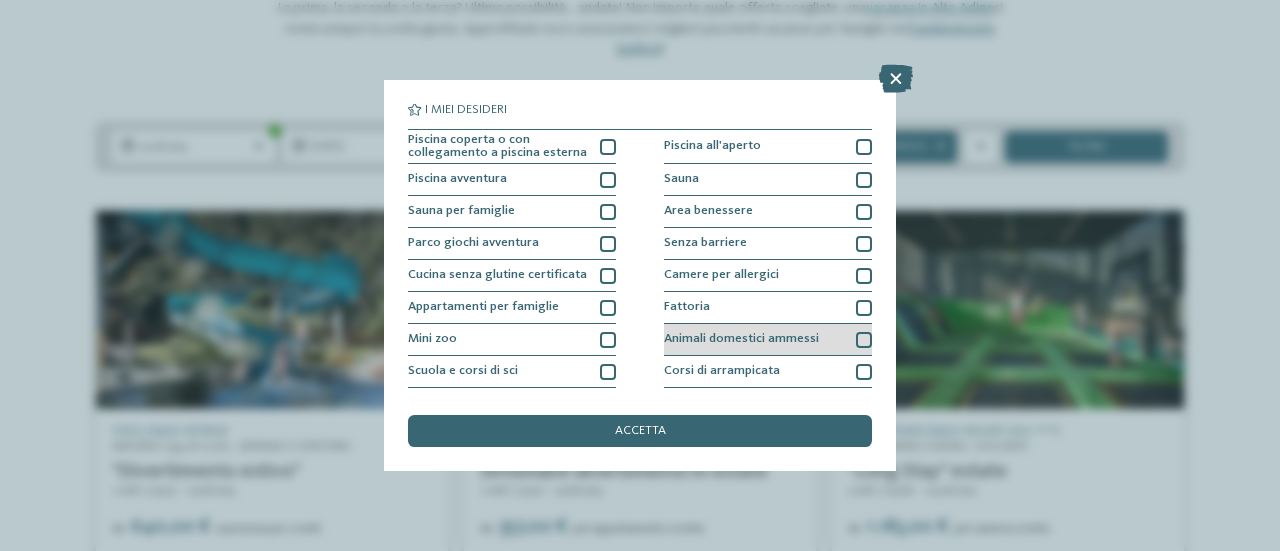 click at bounding box center (864, 340) 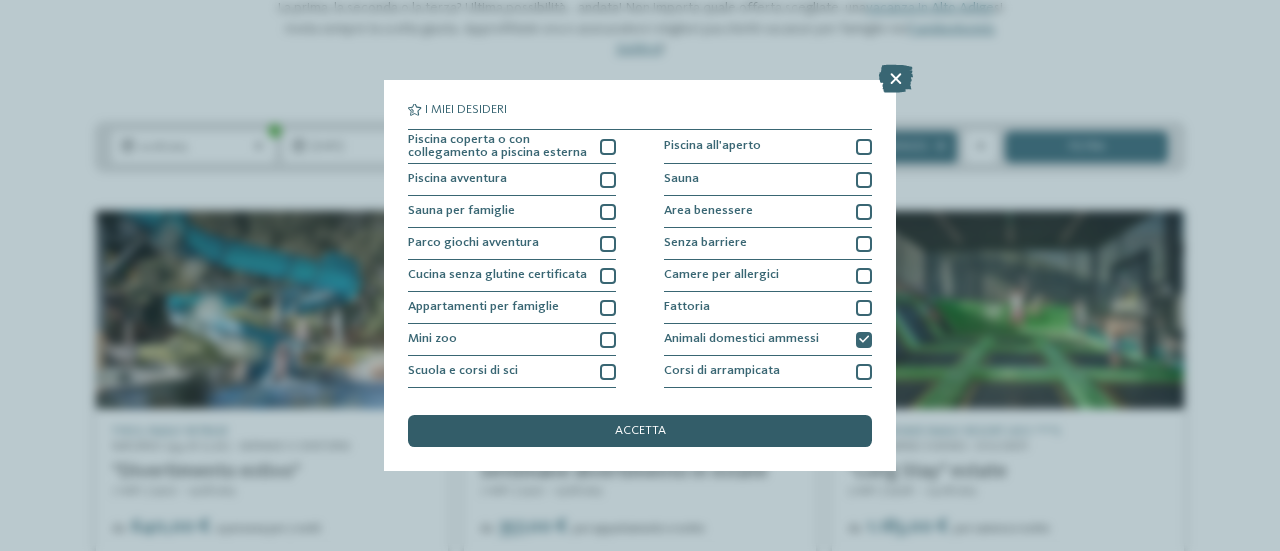 click on "accetta" at bounding box center [640, 431] 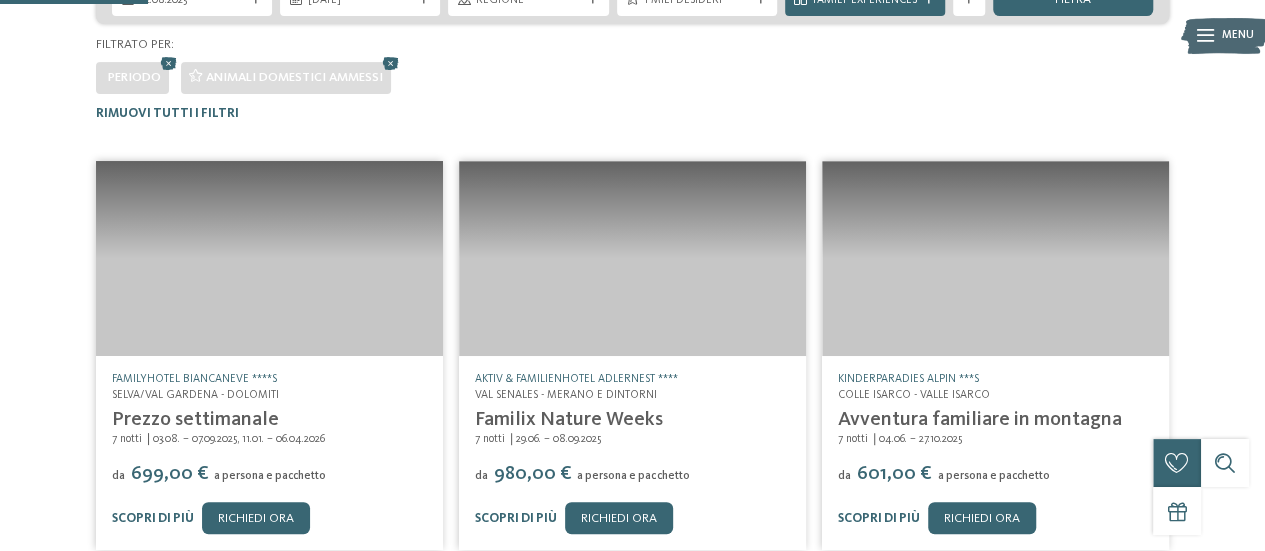 scroll, scrollTop: 362, scrollLeft: 0, axis: vertical 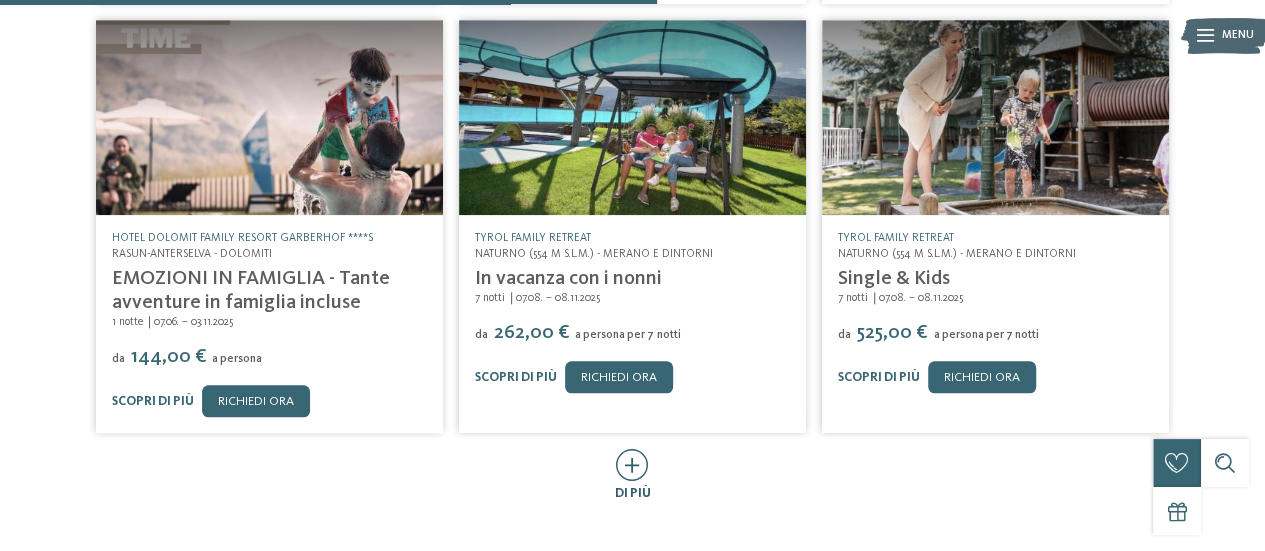 click at bounding box center [632, 465] 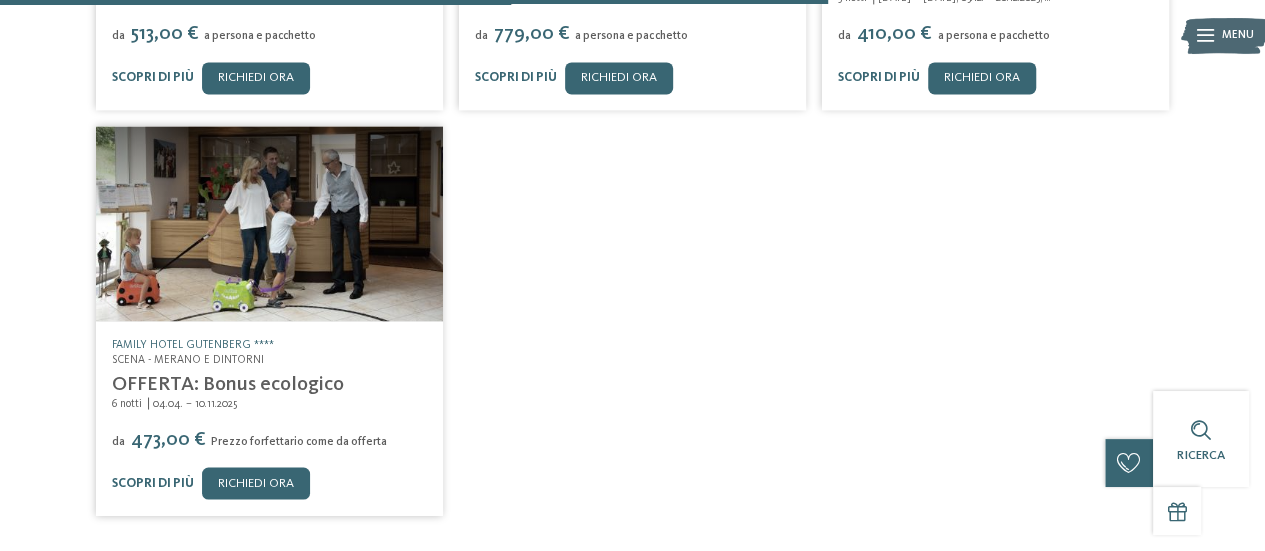 scroll, scrollTop: 1618, scrollLeft: 0, axis: vertical 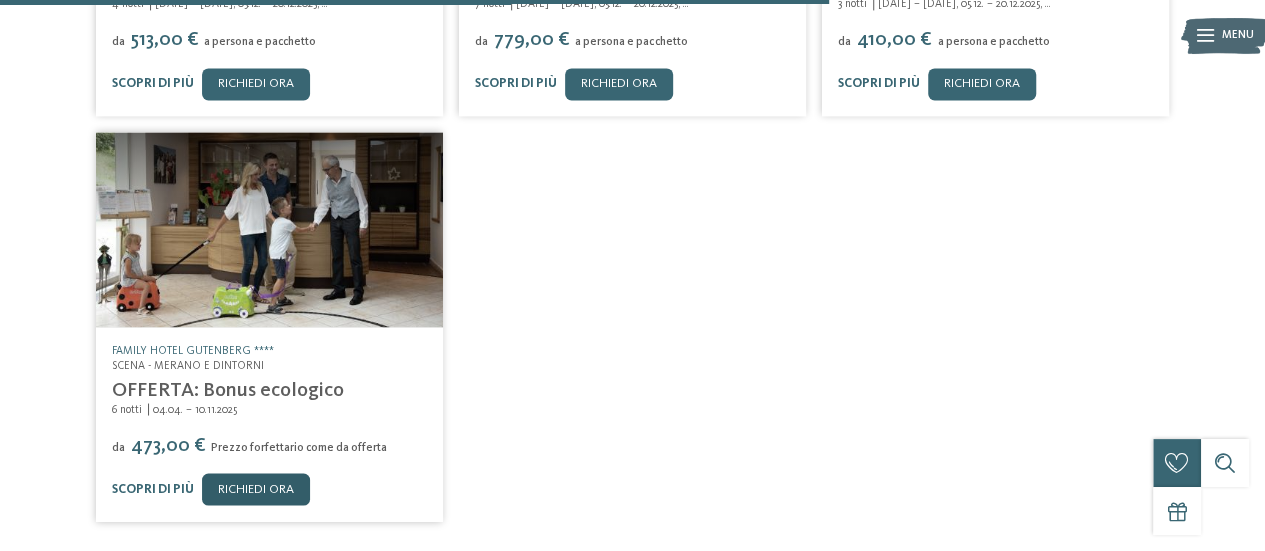 click on "Richiedi ora" at bounding box center (256, 489) 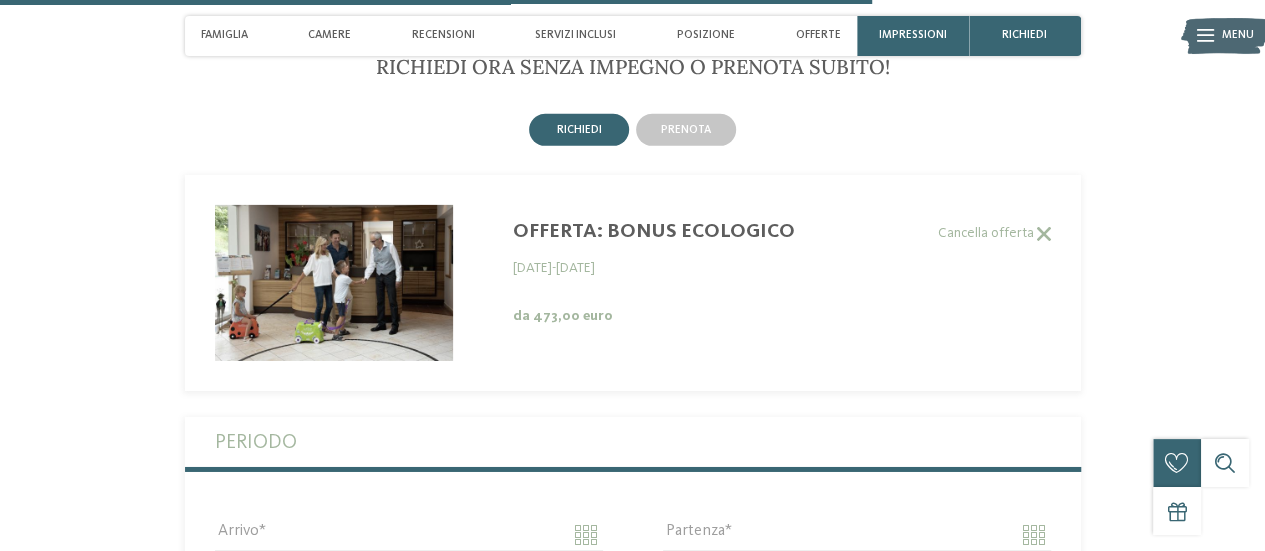 scroll, scrollTop: 3163, scrollLeft: 0, axis: vertical 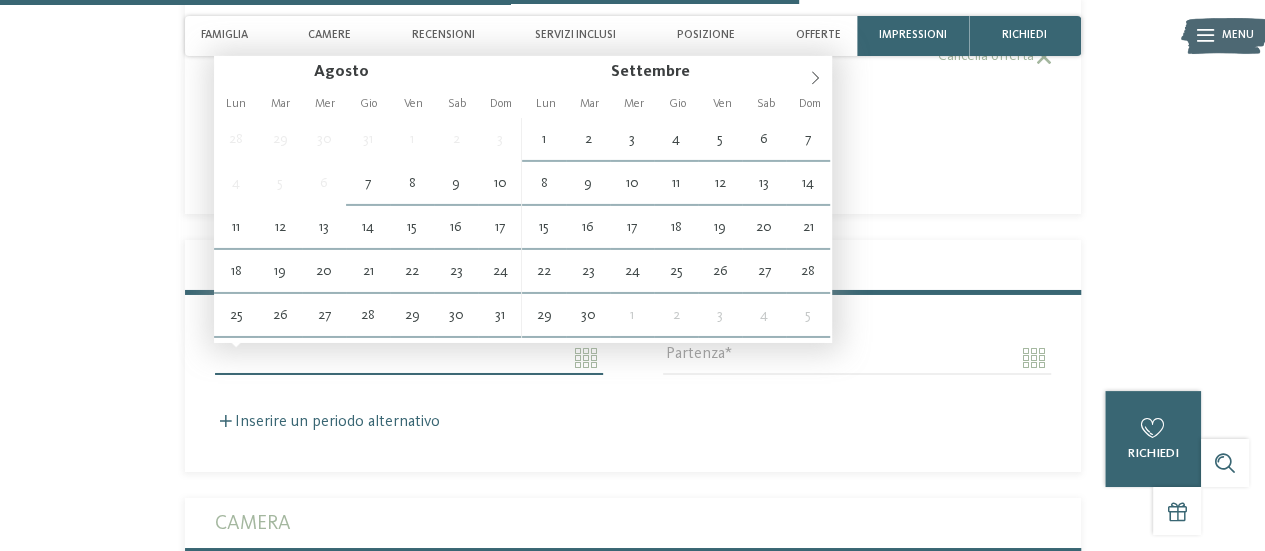 click on "Arrivo" at bounding box center (409, 358) 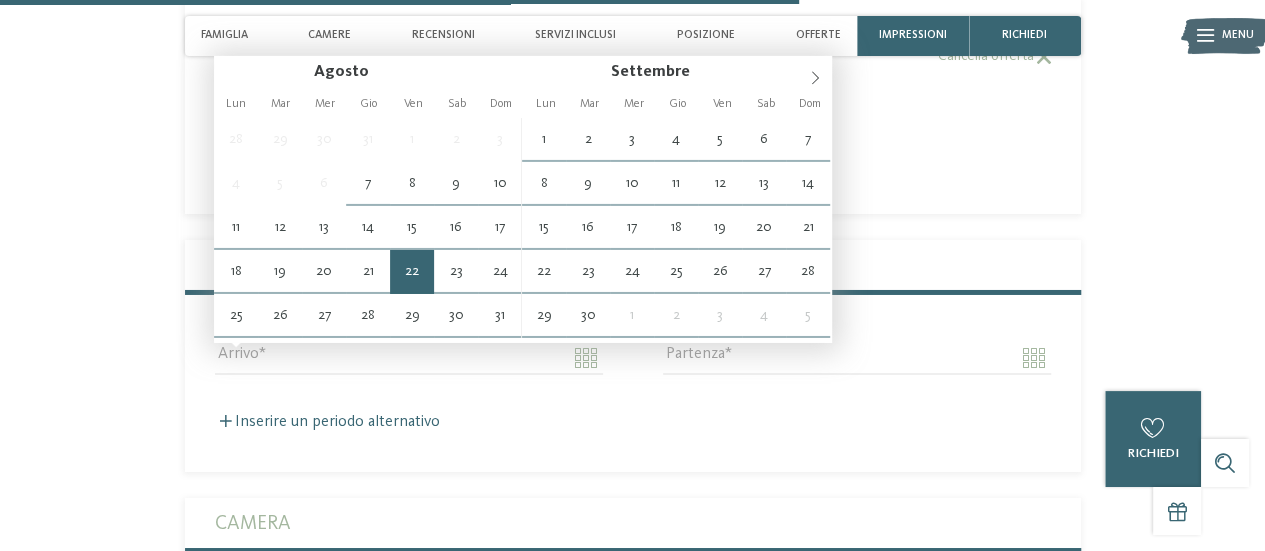 type on "**********" 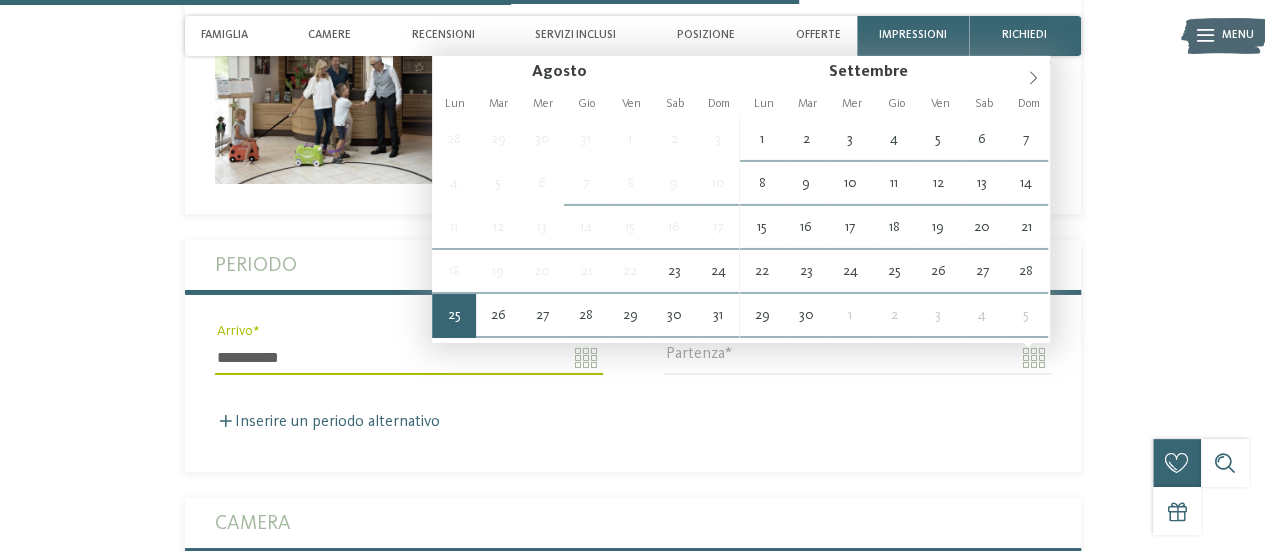type on "**********" 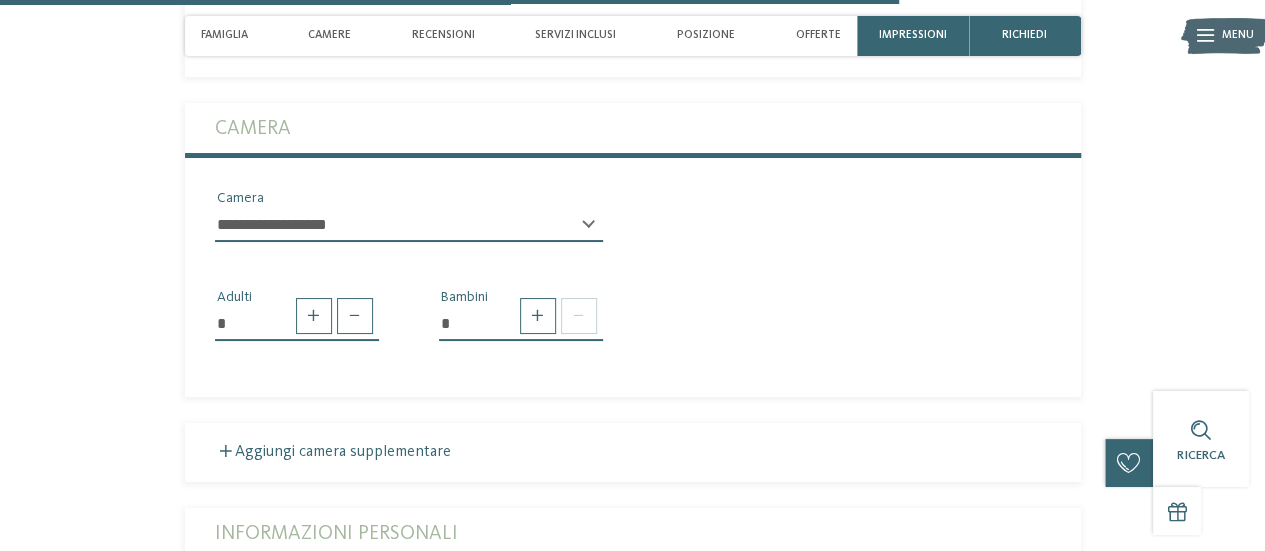 scroll, scrollTop: 3778, scrollLeft: 0, axis: vertical 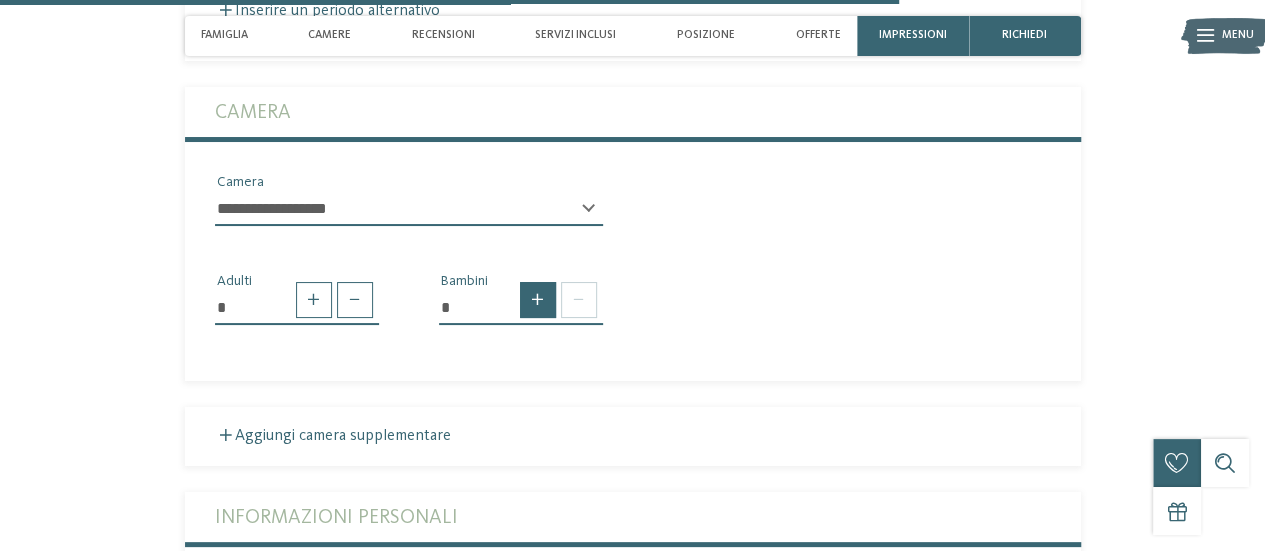 click at bounding box center [538, 300] 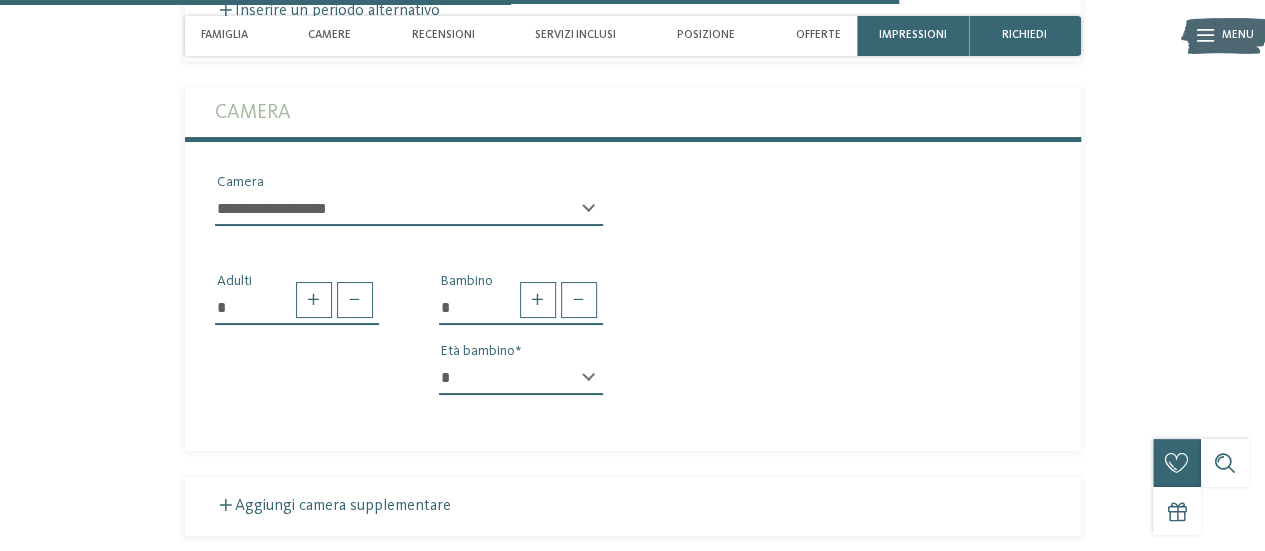 click on "* * * * * * * * * * * ** ** ** ** ** ** ** **" at bounding box center (521, 378) 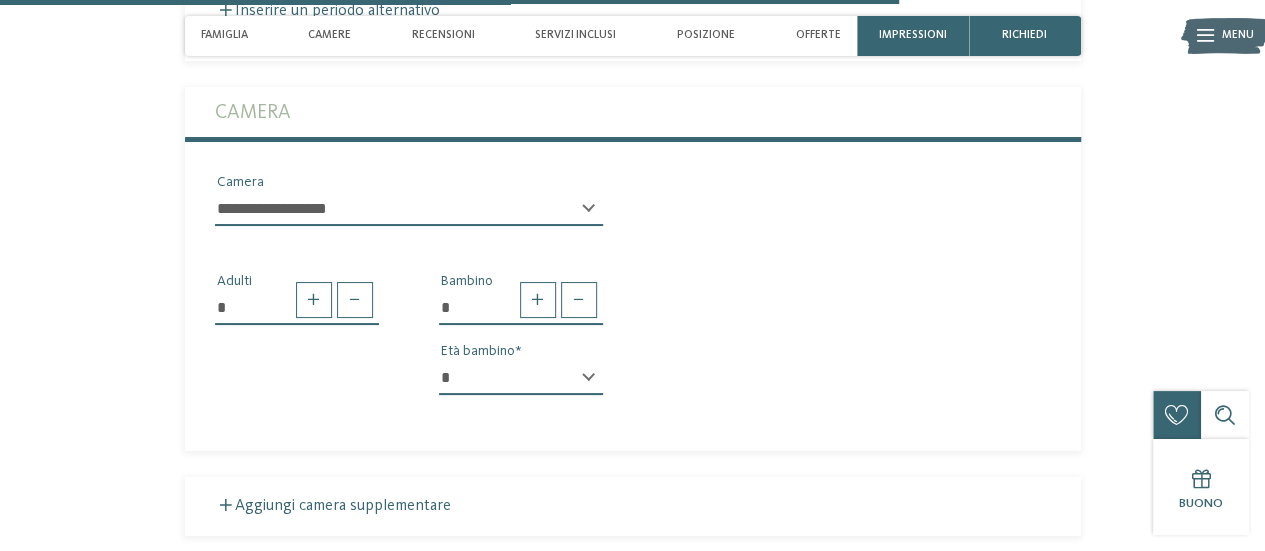 select on "**" 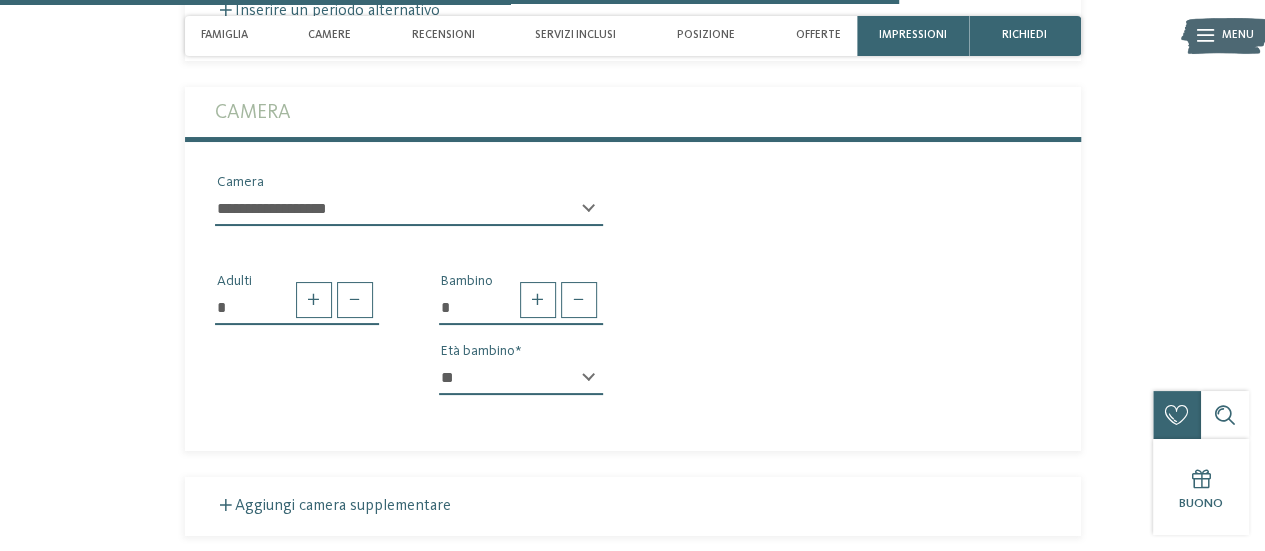 click on "* * * * * * * * * * * ** ** ** ** ** ** ** **" at bounding box center (521, 378) 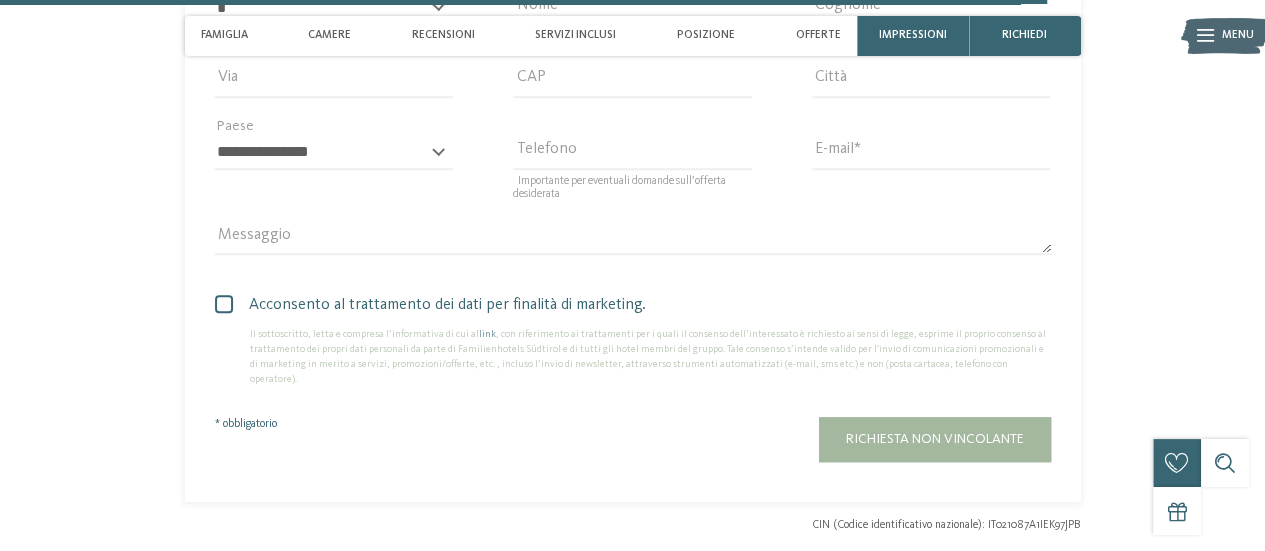 scroll, scrollTop: 4465, scrollLeft: 0, axis: vertical 